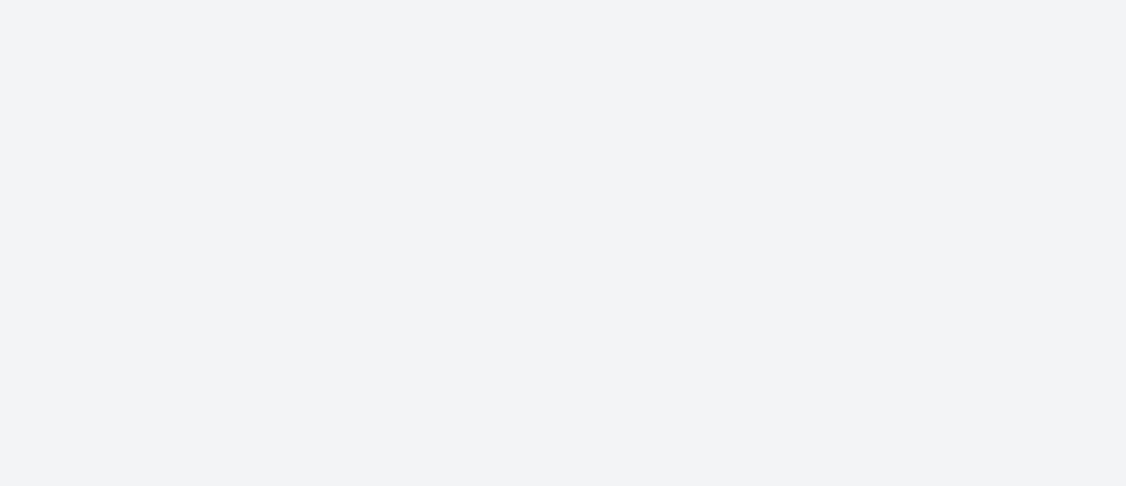 scroll, scrollTop: 0, scrollLeft: 0, axis: both 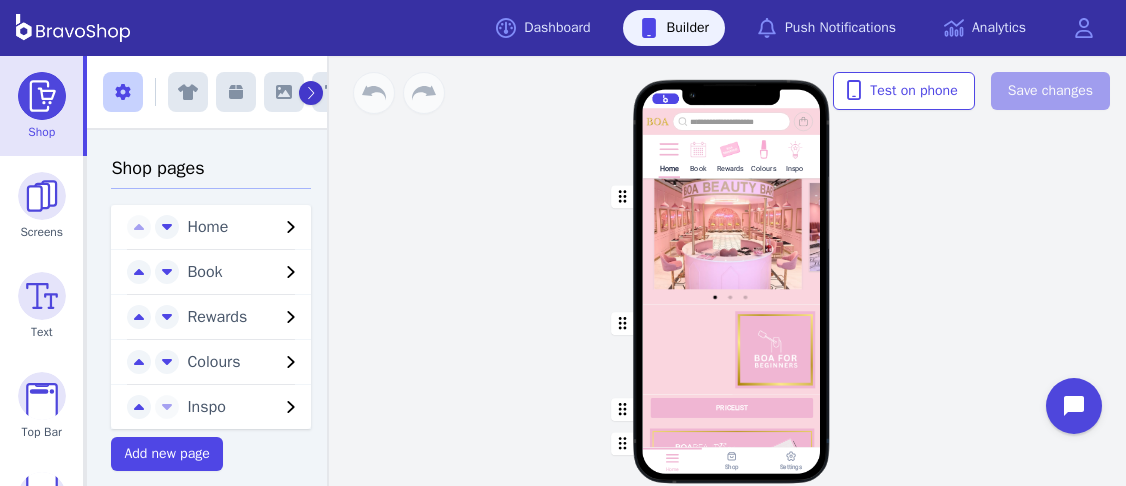click 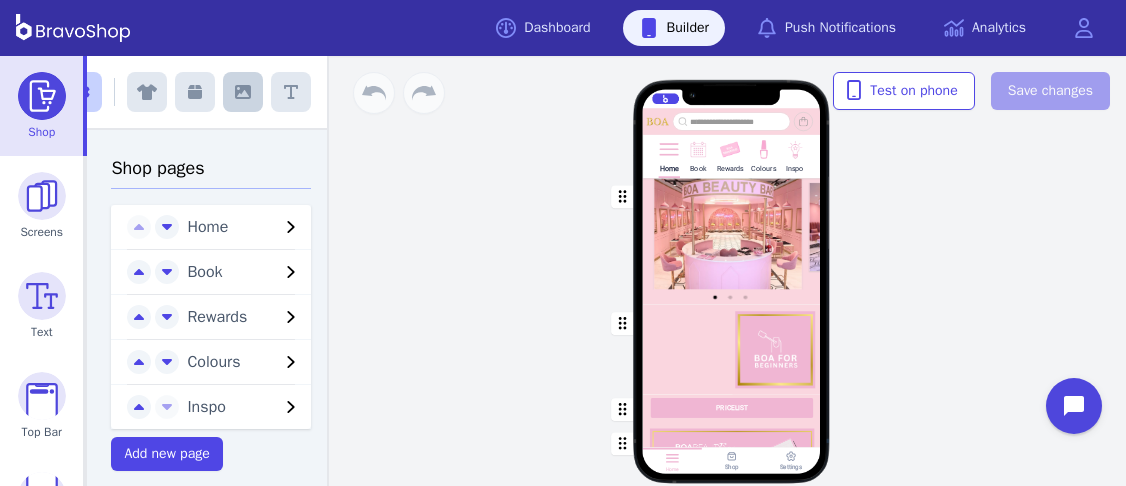 click 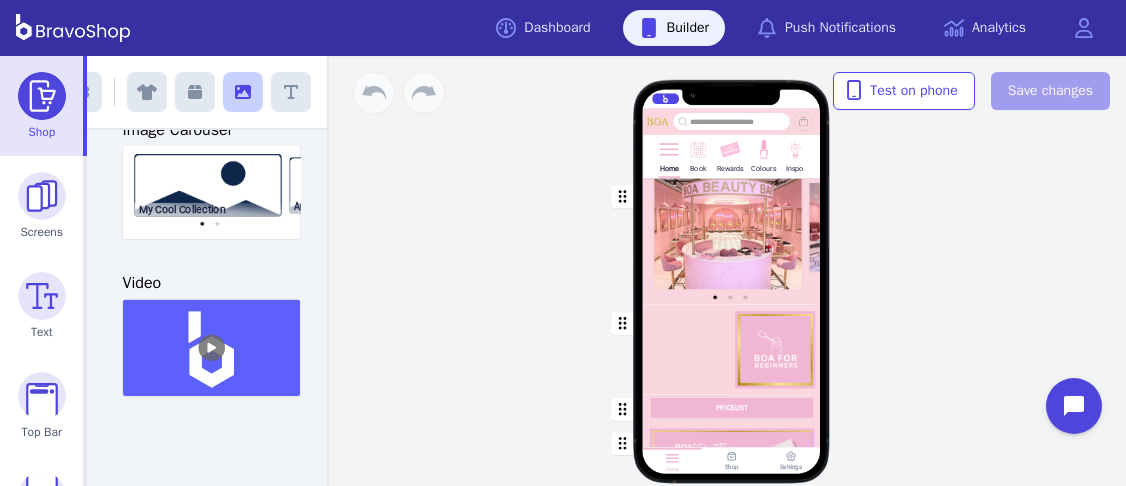 scroll, scrollTop: 603, scrollLeft: 0, axis: vertical 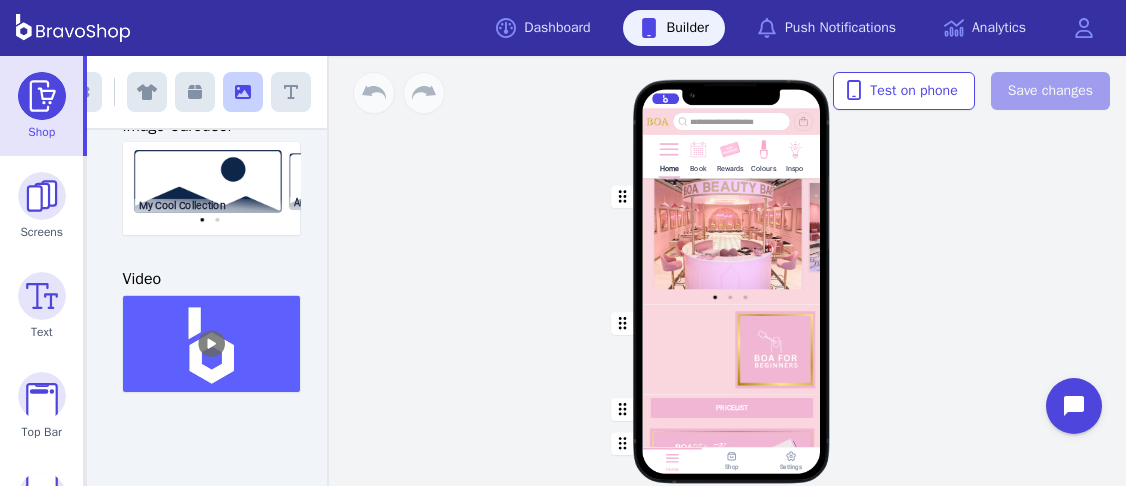 drag, startPoint x: 194, startPoint y: 321, endPoint x: 191, endPoint y: 350, distance: 29.15476 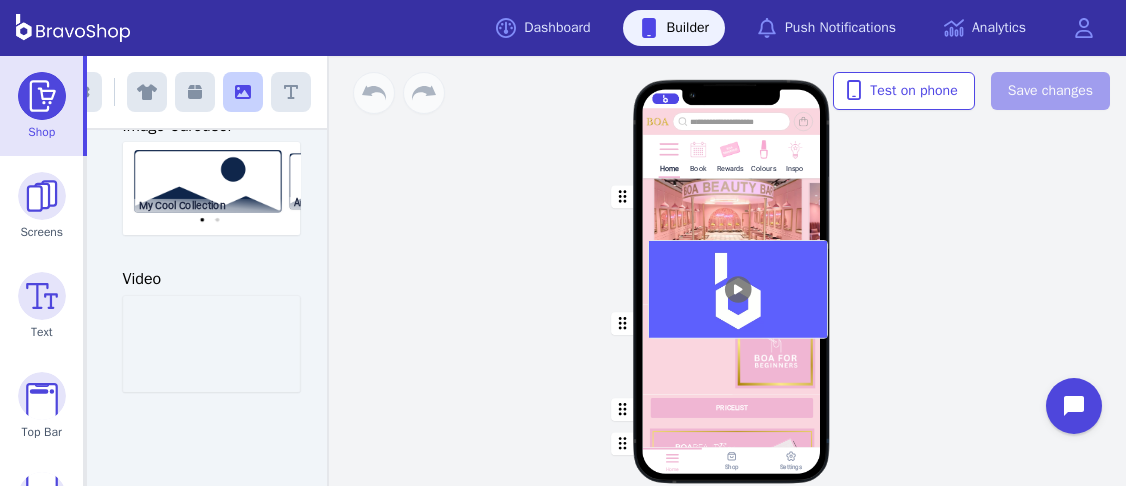 drag, startPoint x: 181, startPoint y: 343, endPoint x: 710, endPoint y: 252, distance: 536.76996 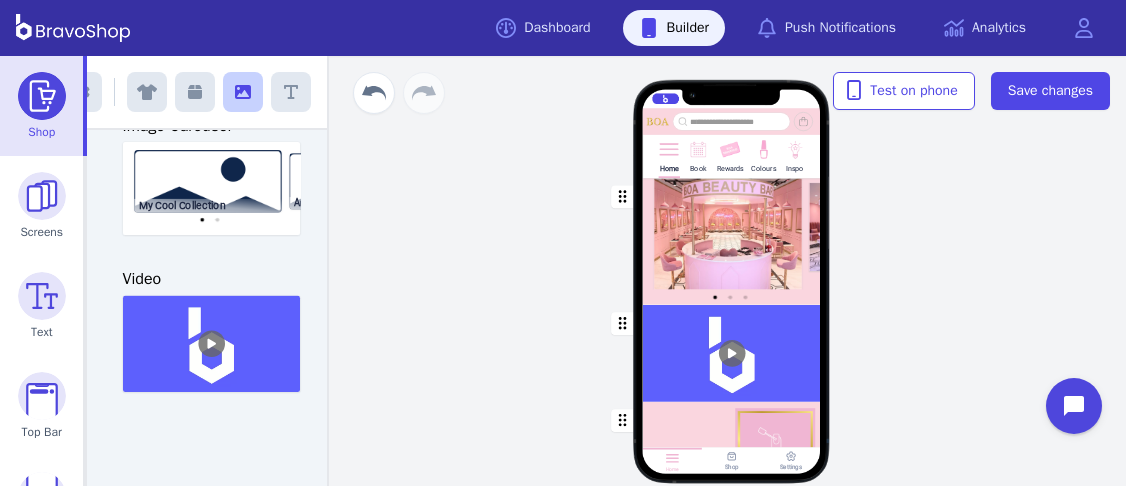 click at bounding box center [732, 352] 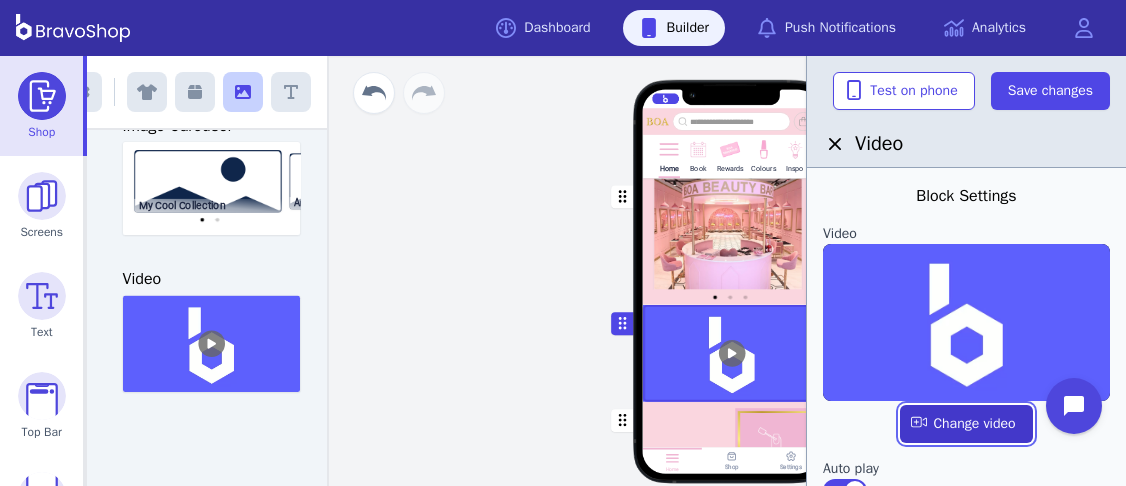 click at bounding box center [966, 424] 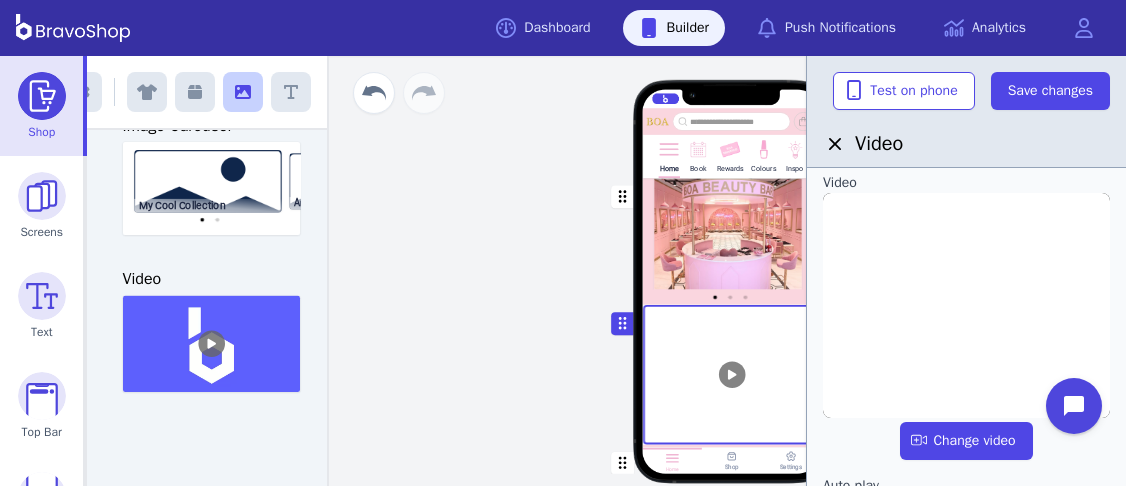 scroll, scrollTop: 0, scrollLeft: 0, axis: both 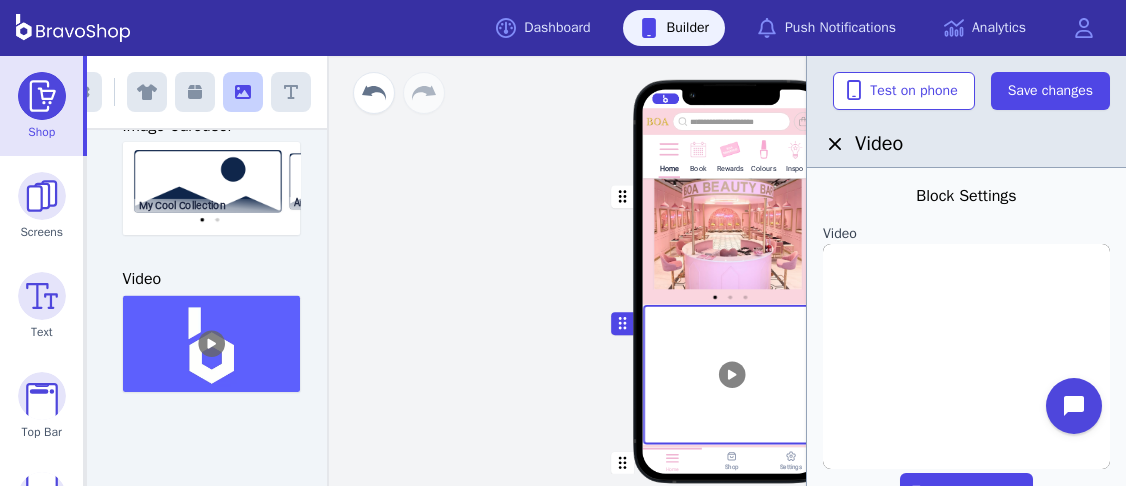 click at bounding box center [732, 241] 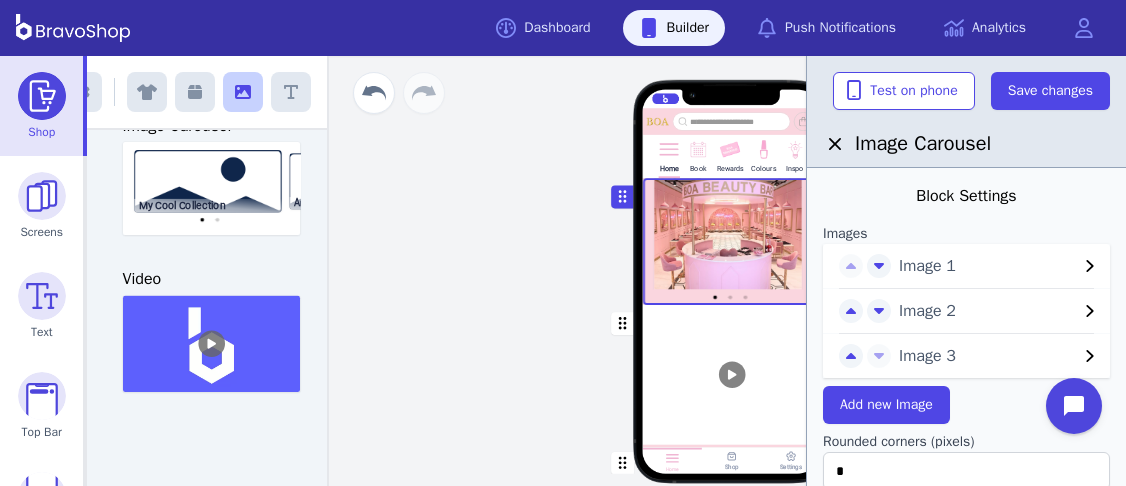 scroll, scrollTop: 758, scrollLeft: 0, axis: vertical 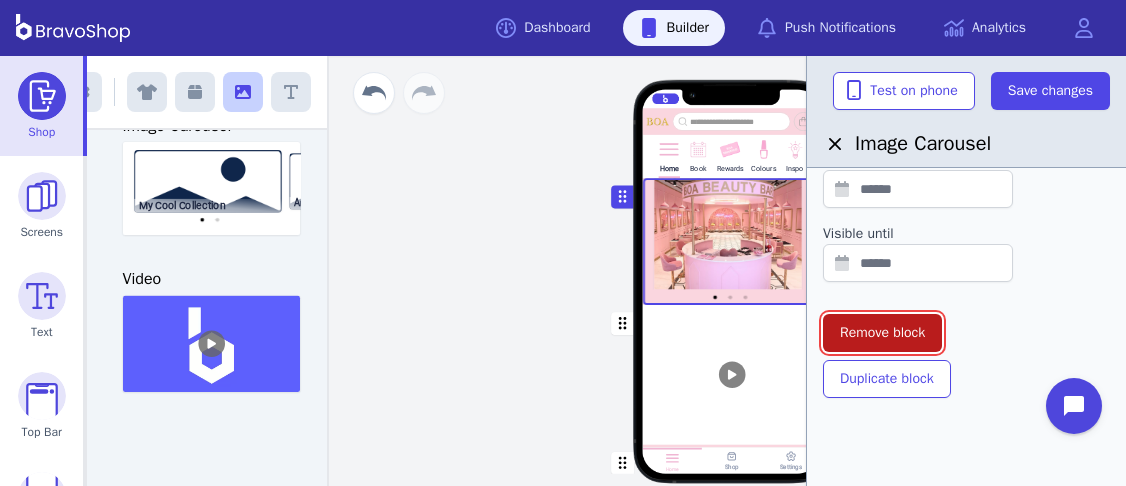 click on "Remove block" at bounding box center (882, 333) 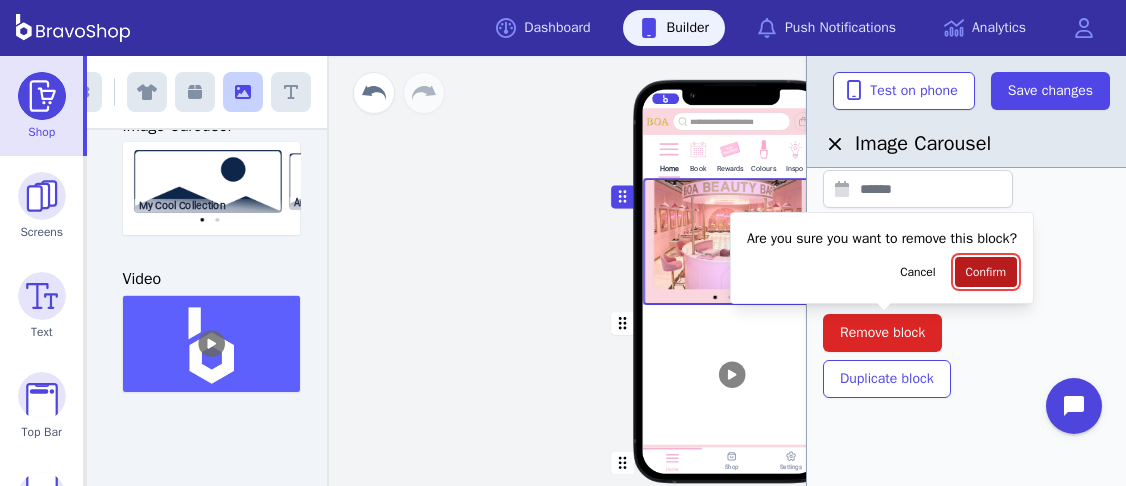 click on "Confirm" at bounding box center (986, 272) 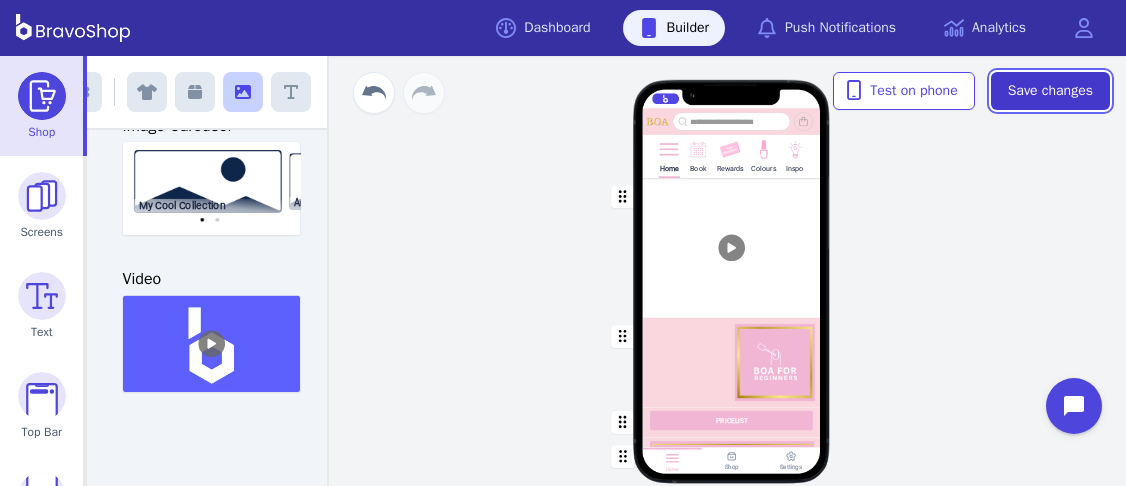 click on "Save changes" at bounding box center (1050, 91) 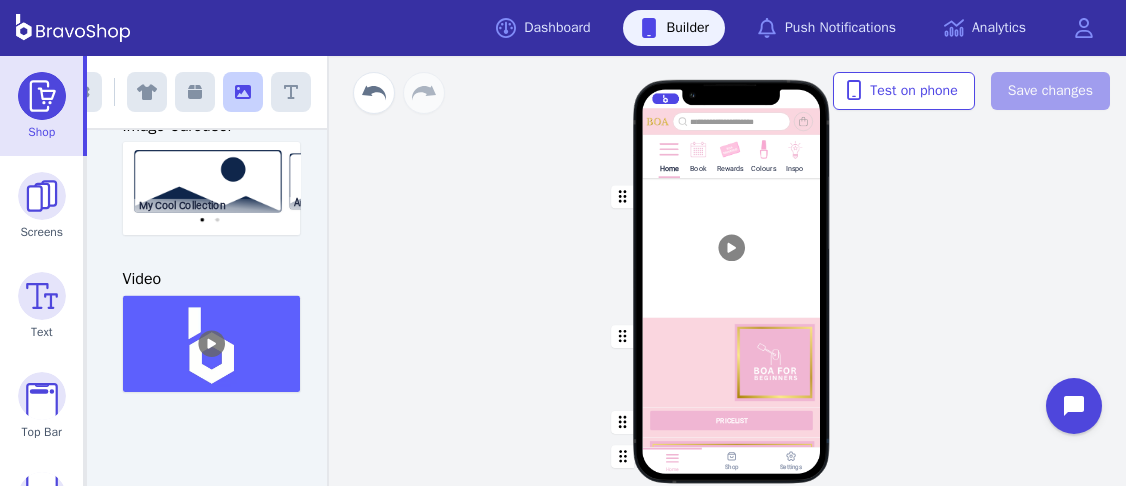 click at bounding box center (732, 247) 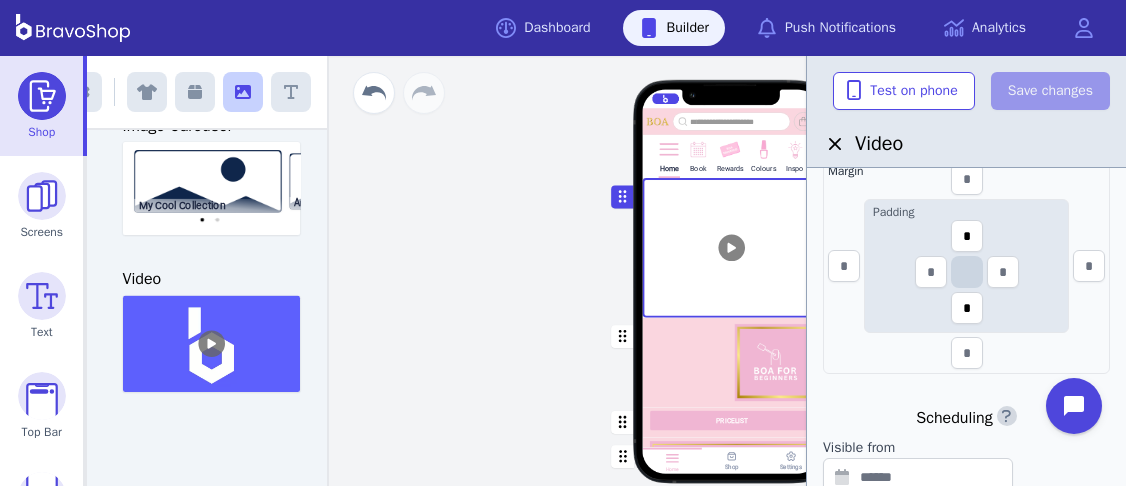 scroll, scrollTop: 0, scrollLeft: 0, axis: both 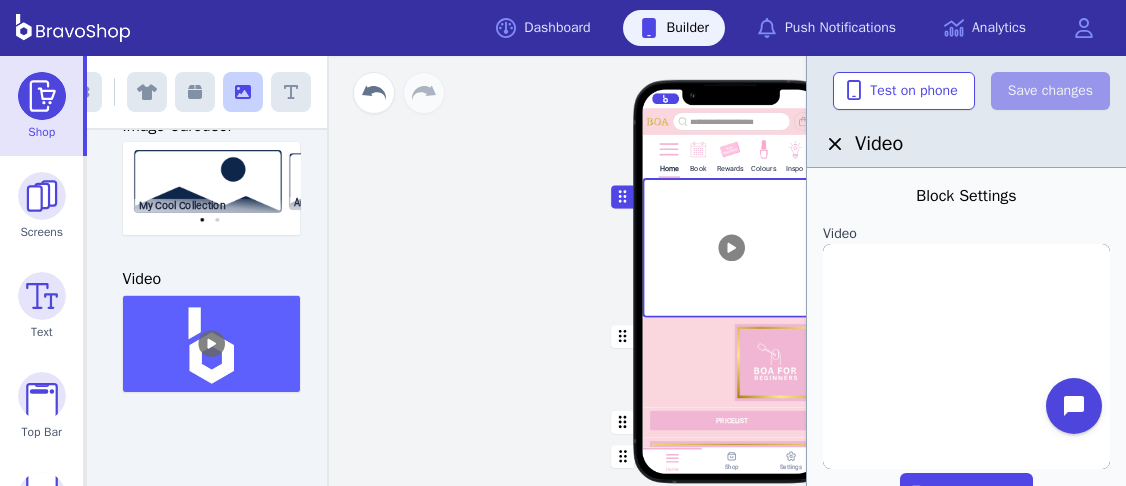click at bounding box center (732, 247) 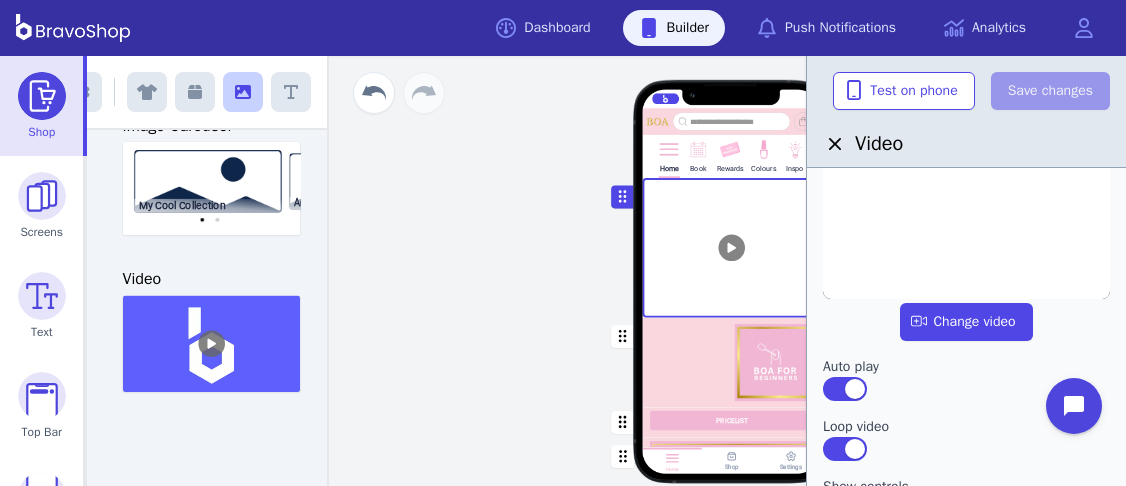 scroll, scrollTop: 164, scrollLeft: 0, axis: vertical 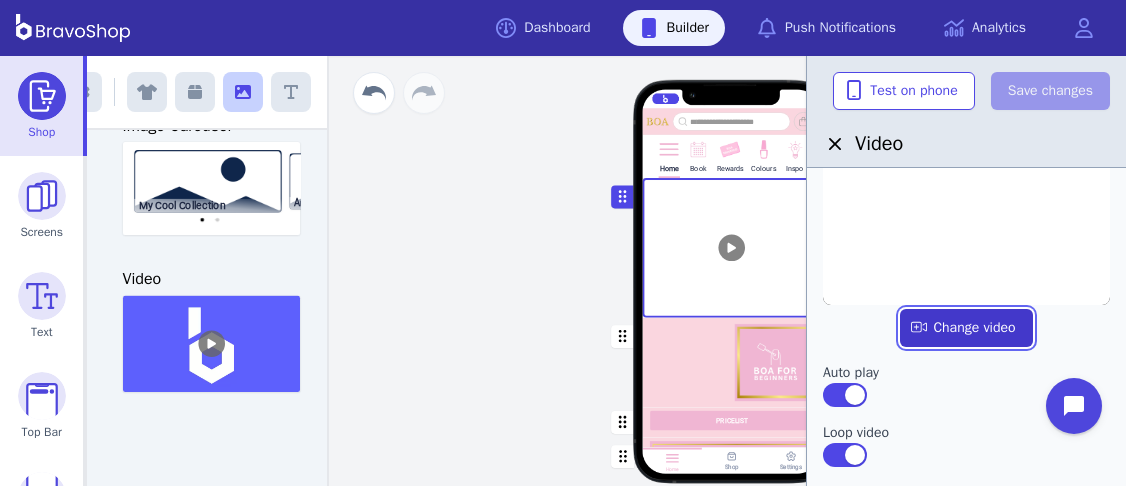click at bounding box center [966, 328] 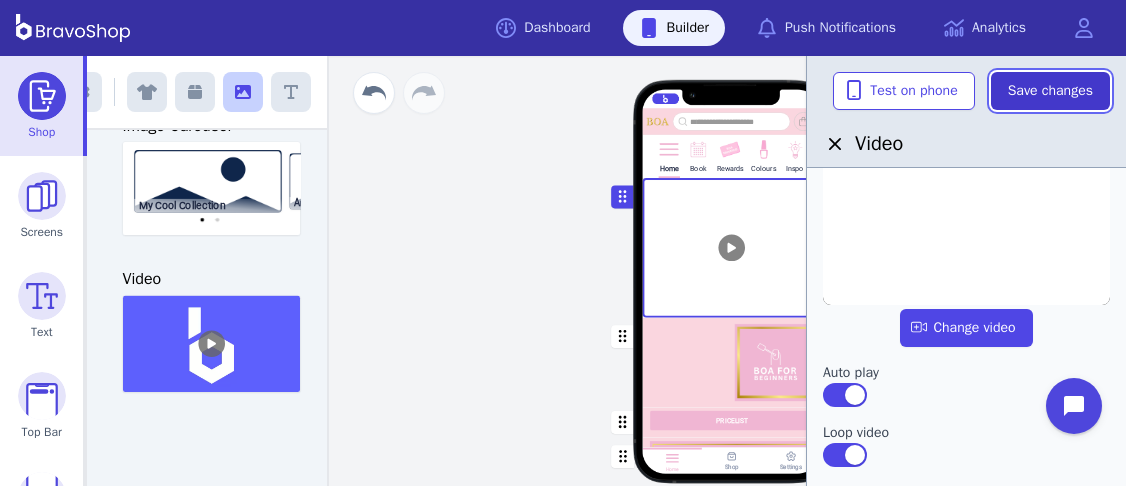 click on "Save changes" at bounding box center (1050, 91) 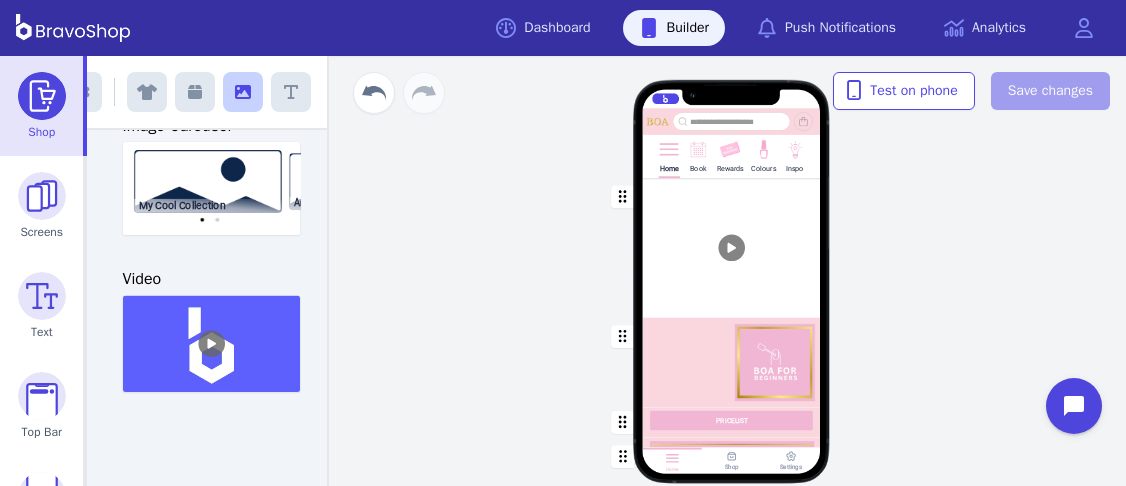 click at bounding box center [732, 247] 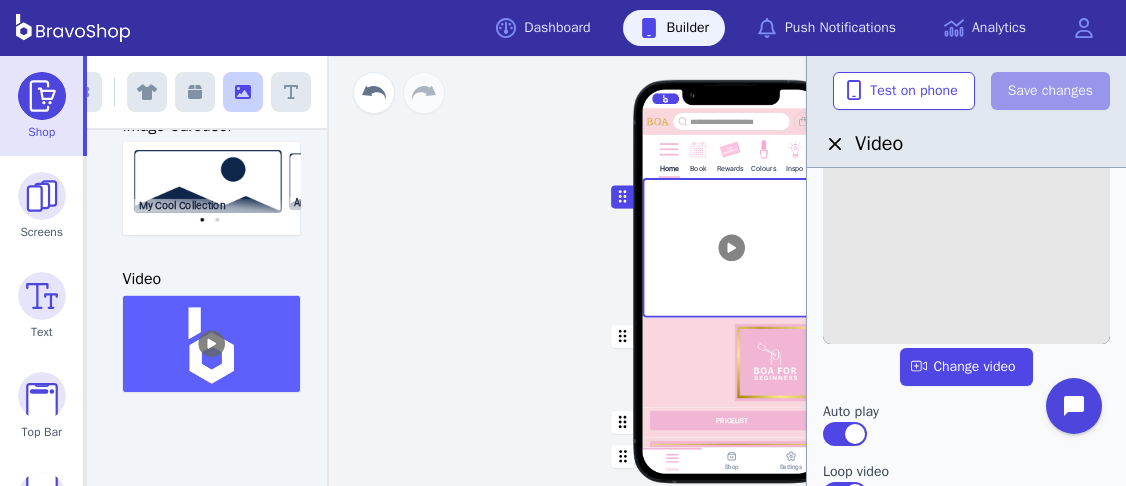 scroll, scrollTop: 134, scrollLeft: 0, axis: vertical 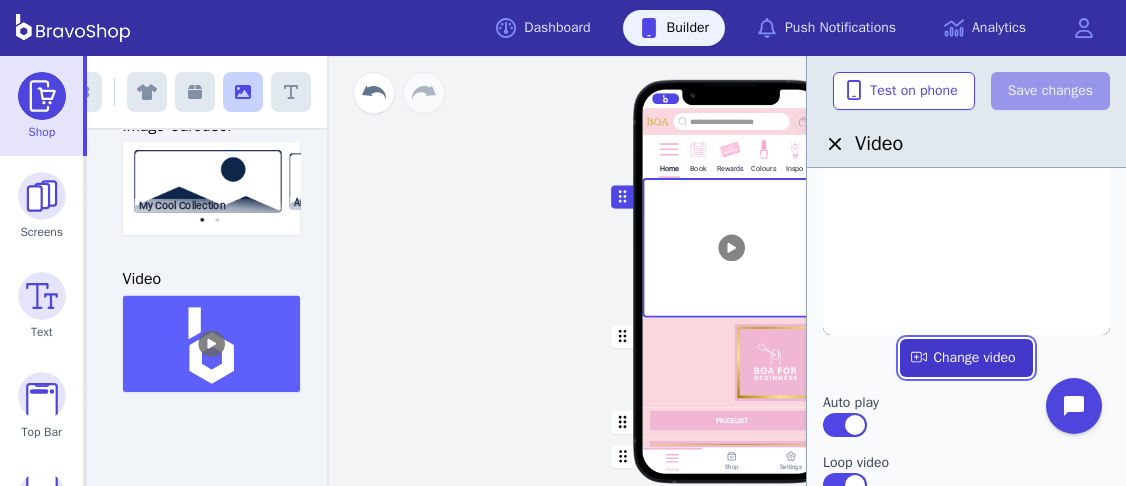 click at bounding box center (966, 358) 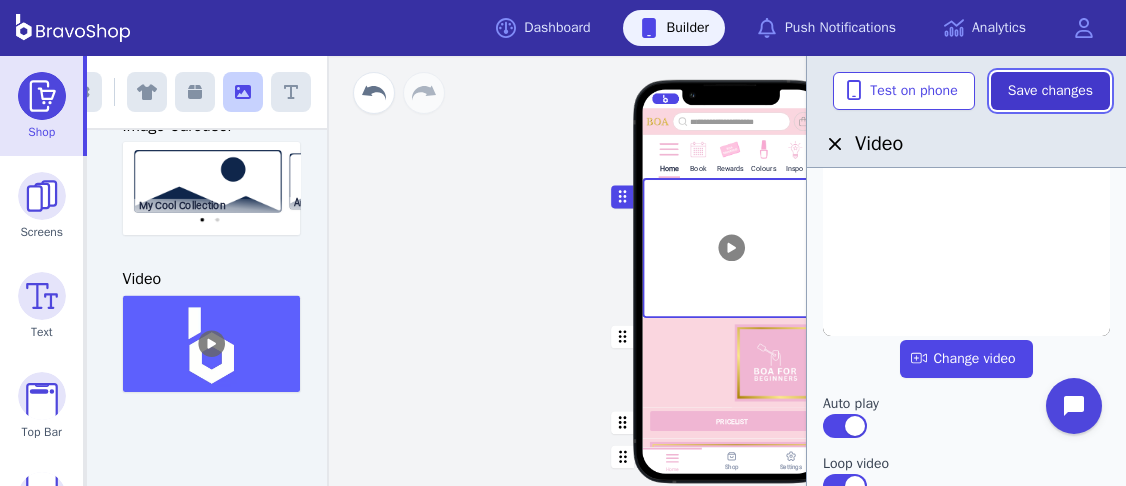 click on "Save changes" at bounding box center (1050, 91) 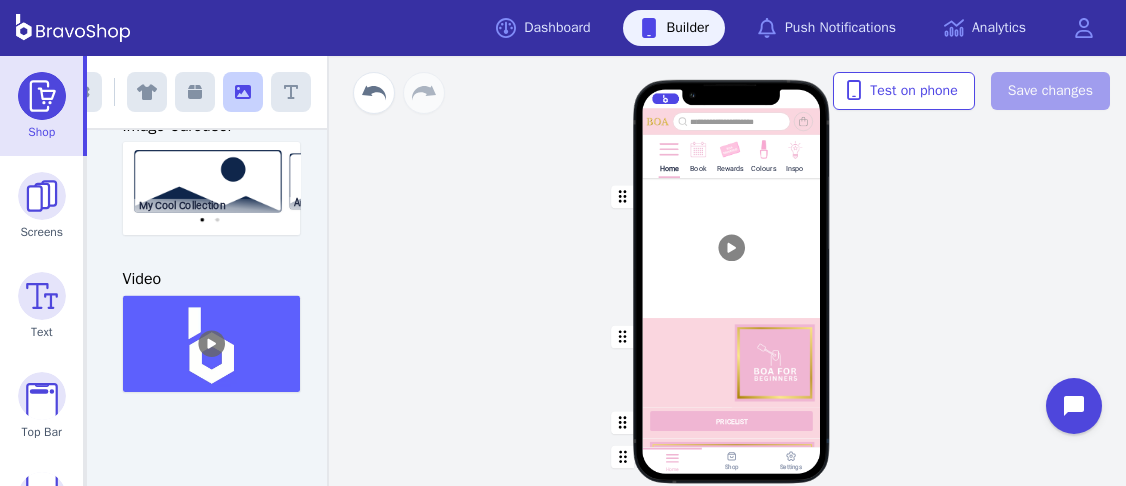 click at bounding box center [732, 248] 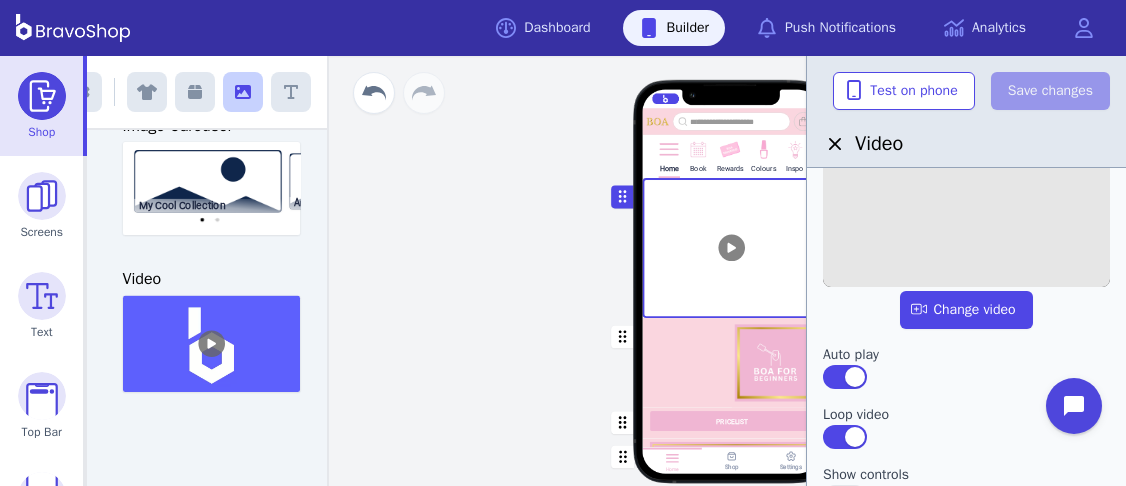 scroll, scrollTop: 0, scrollLeft: 0, axis: both 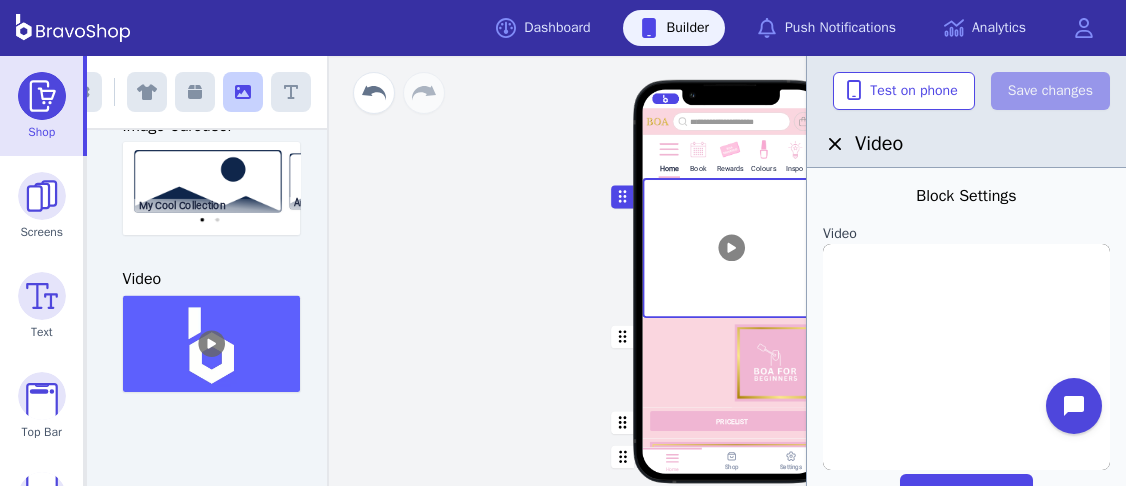 click at bounding box center (732, 248) 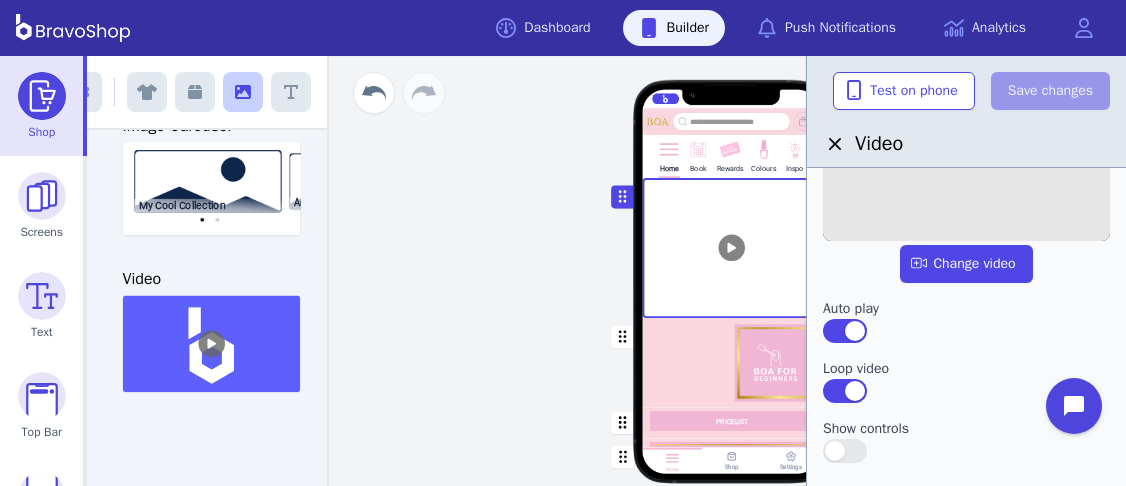 scroll, scrollTop: 227, scrollLeft: 0, axis: vertical 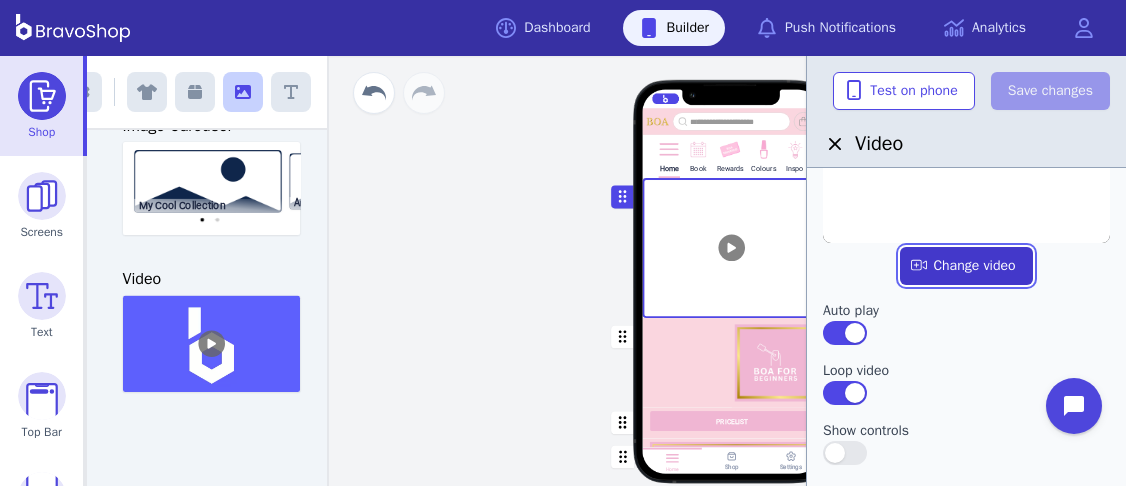 click at bounding box center (966, 266) 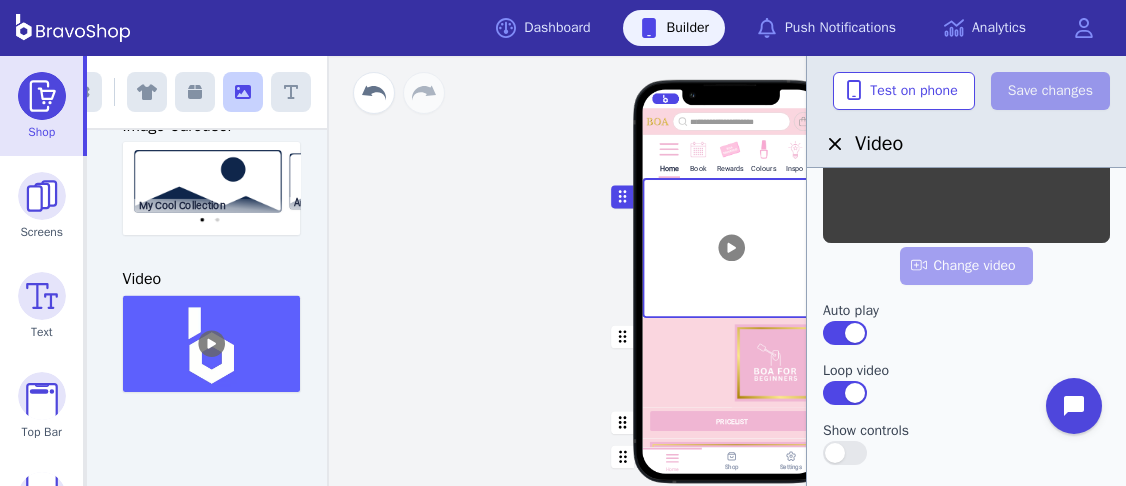scroll, scrollTop: 52, scrollLeft: 0, axis: vertical 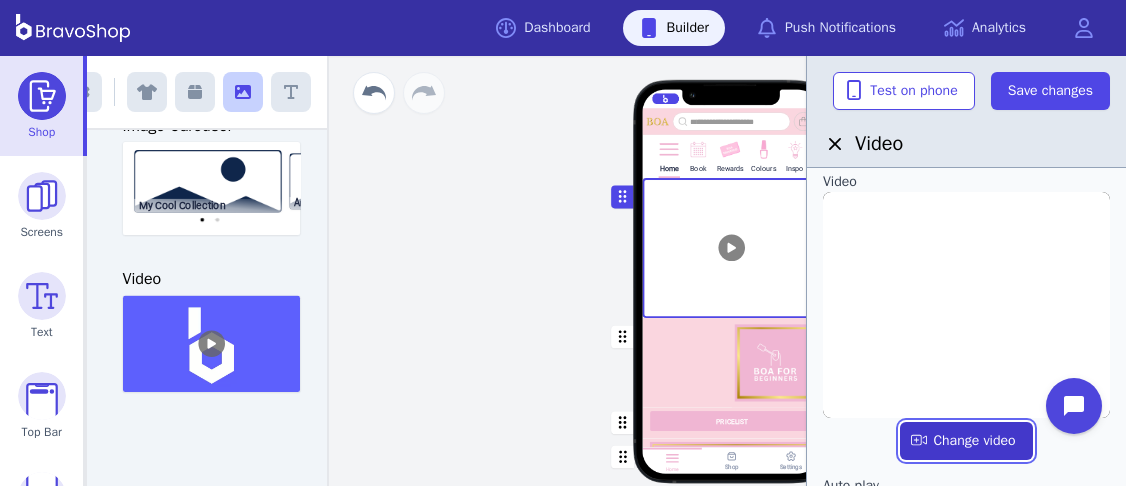 click at bounding box center [966, 441] 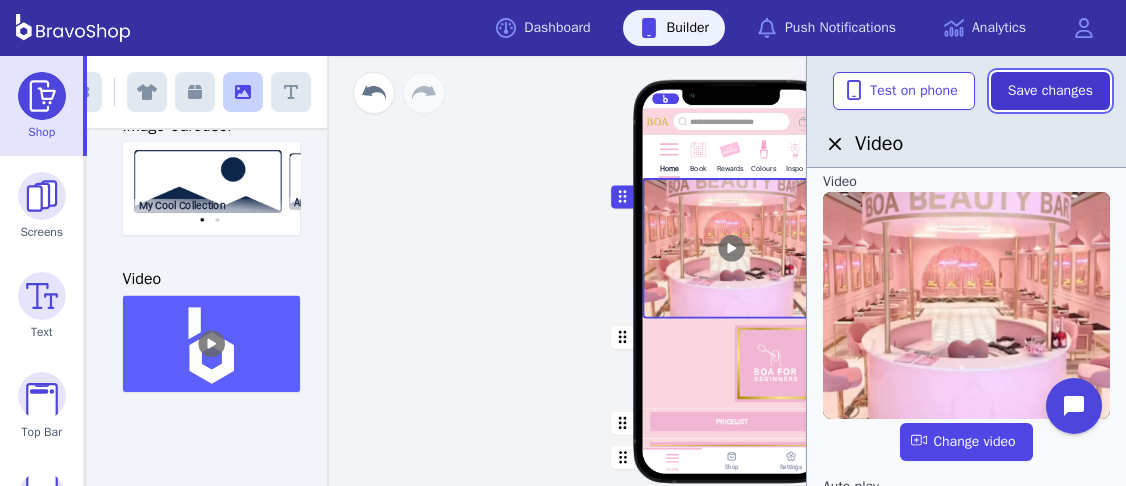 click on "Save changes" at bounding box center (1050, 91) 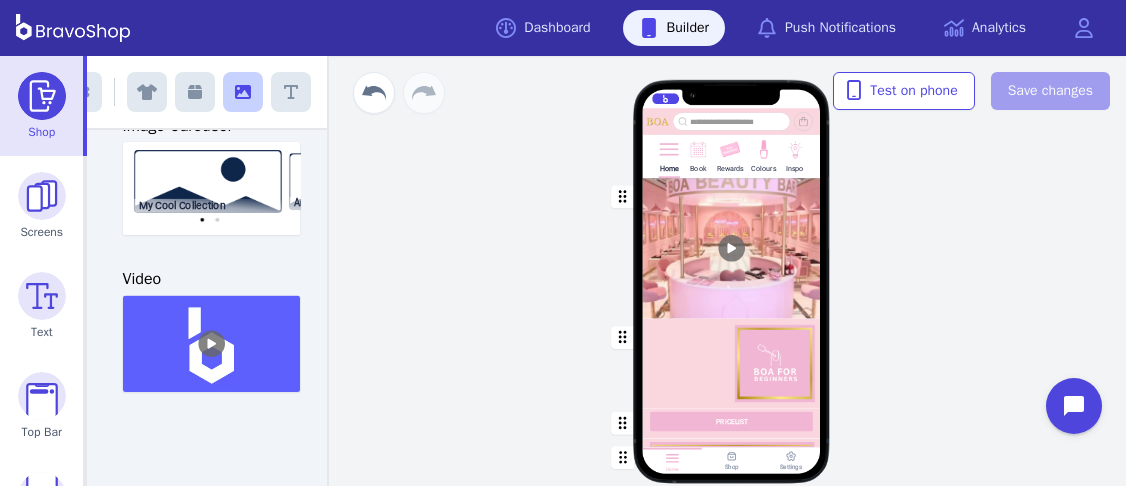 click at bounding box center (732, 248) 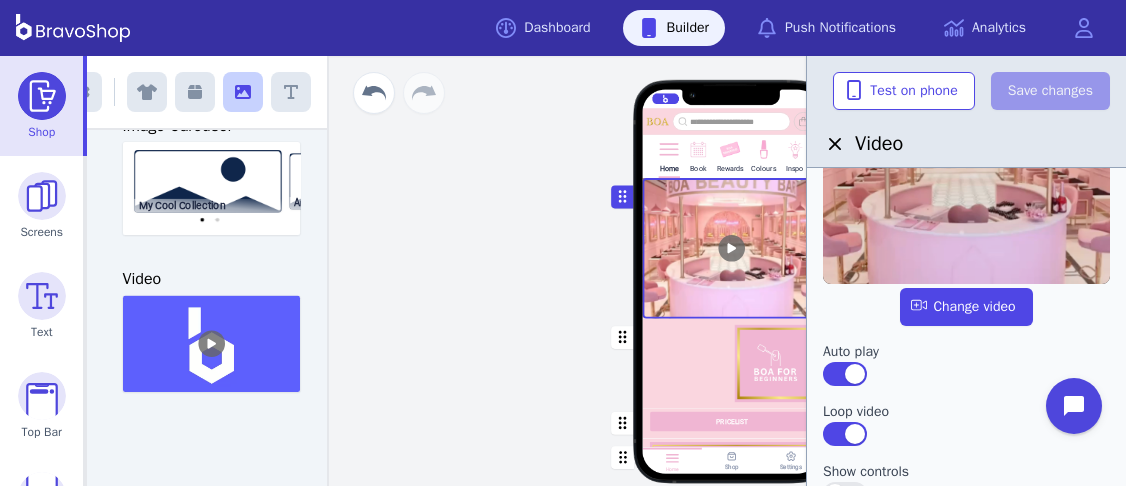 scroll, scrollTop: 188, scrollLeft: 0, axis: vertical 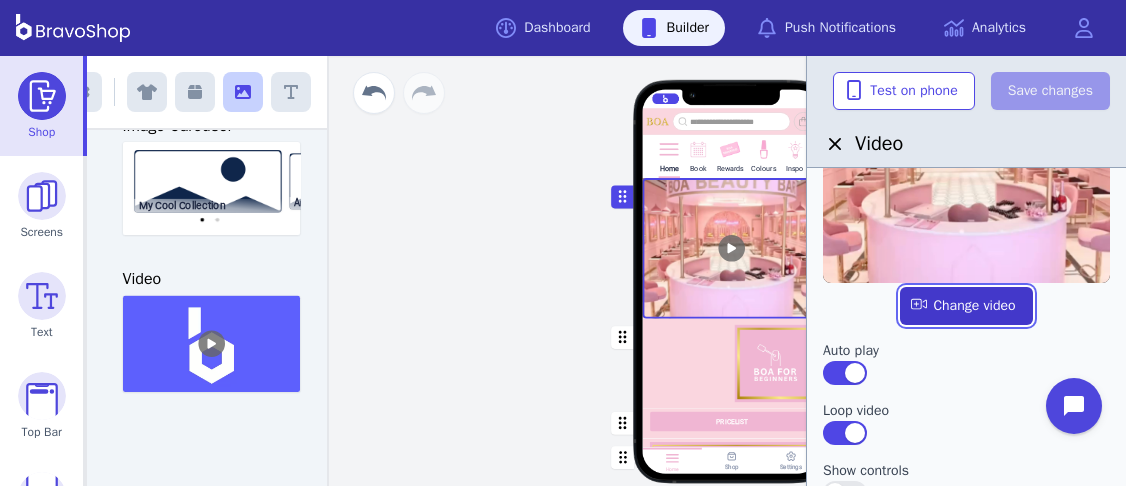 click at bounding box center (966, 306) 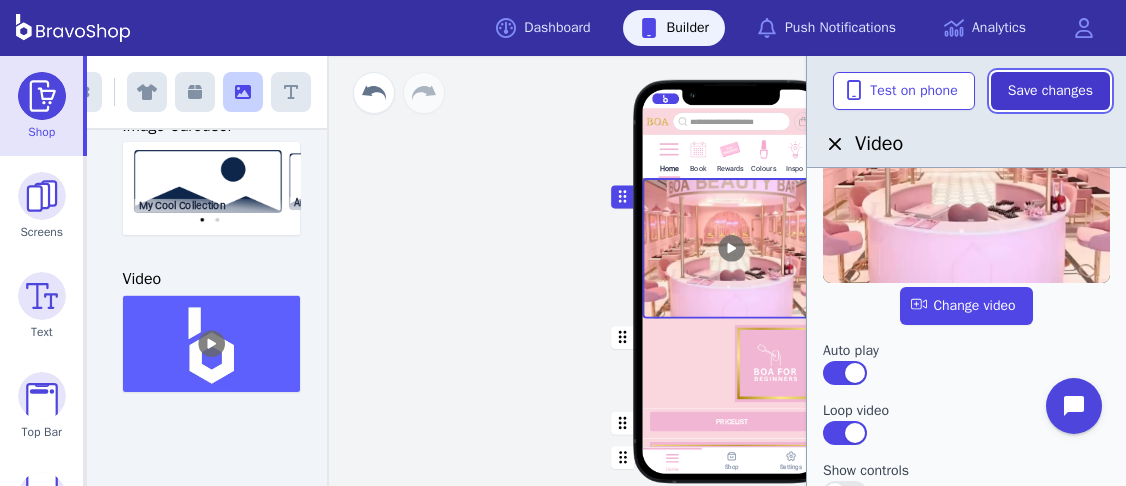 click on "Save changes" at bounding box center (1050, 91) 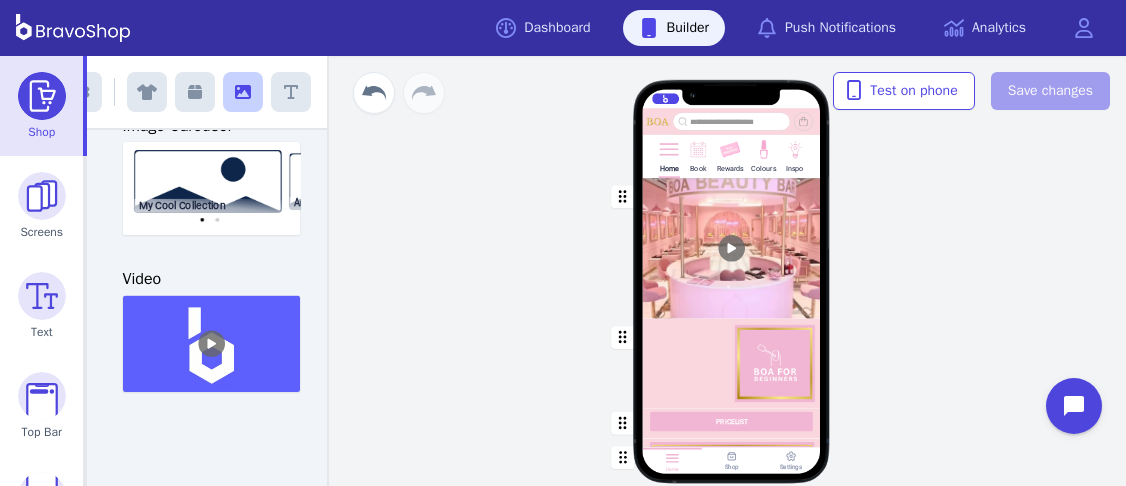 click at bounding box center [732, 363] 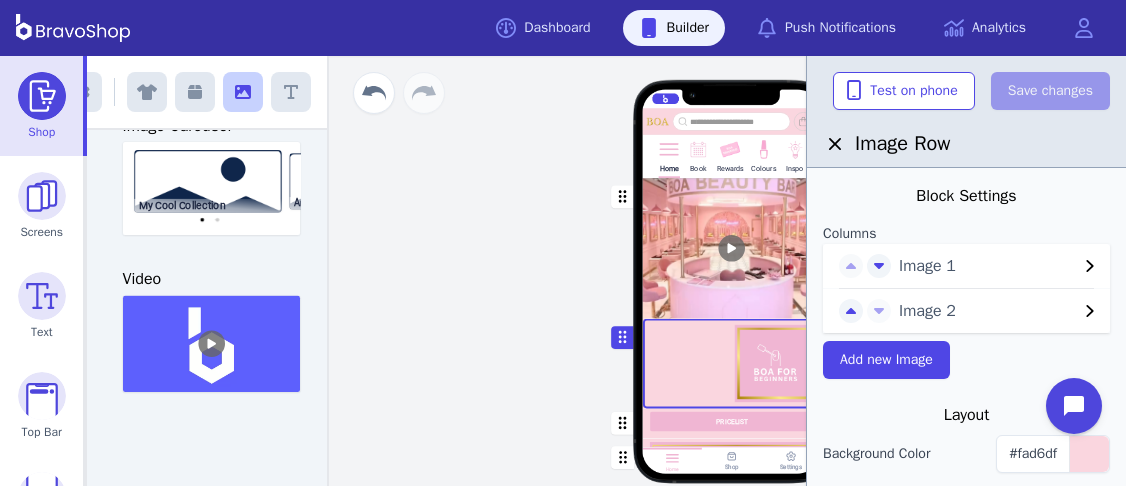 click on "Image 1" at bounding box center (988, 266) 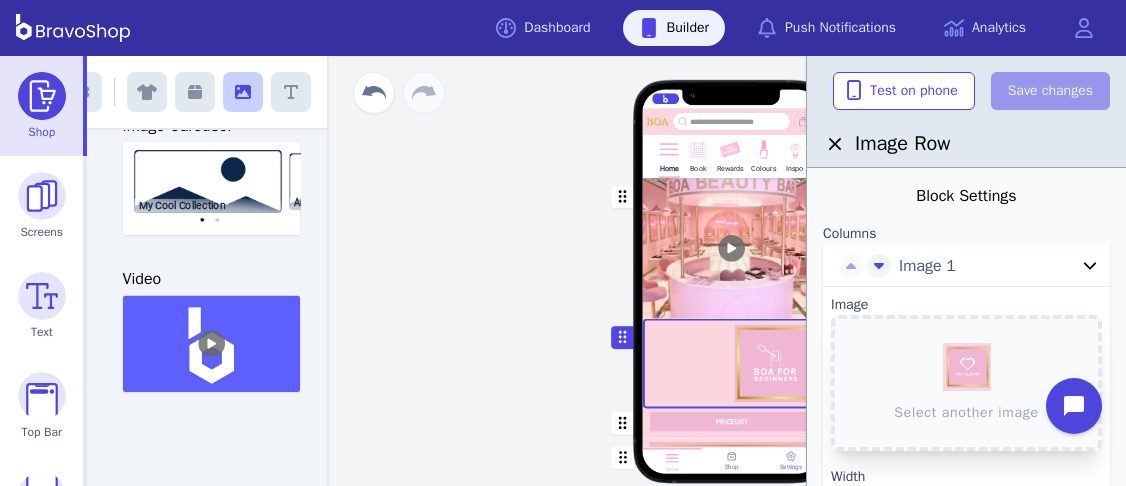 click on "Home Book Rewards Colours Inspo PRICELIST Featured Products Drag a block here to get started Home Shop Settings" at bounding box center [731, 271] 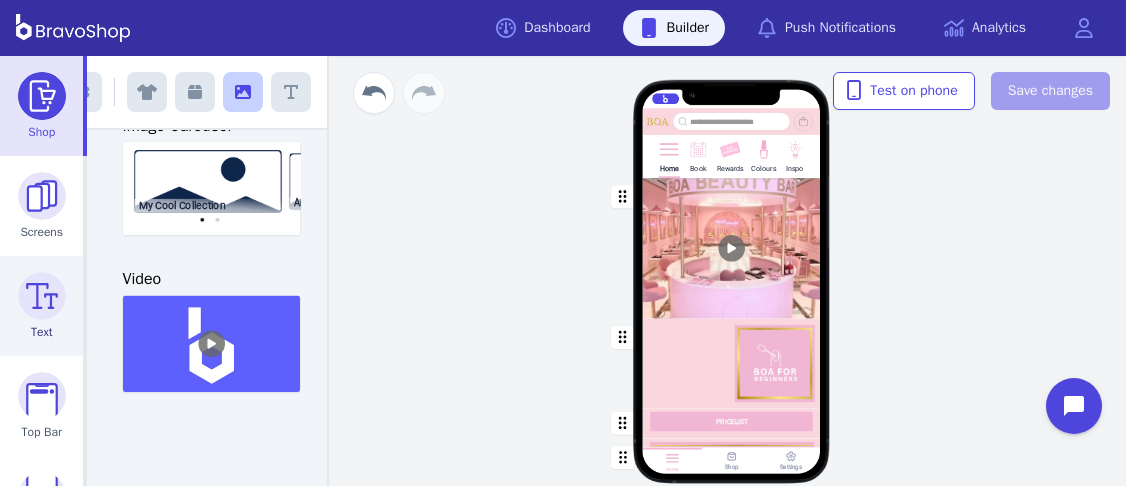 click at bounding box center [42, 296] 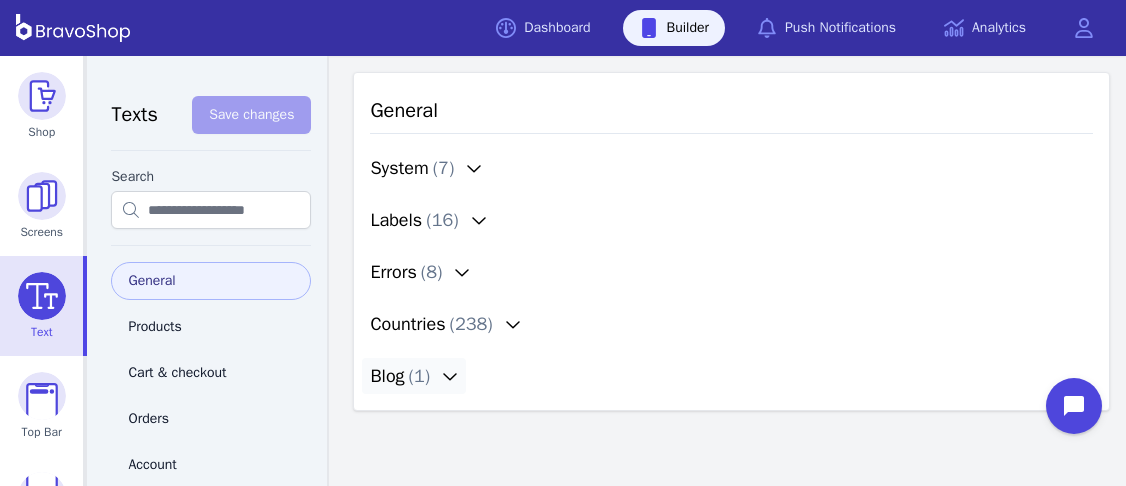 click 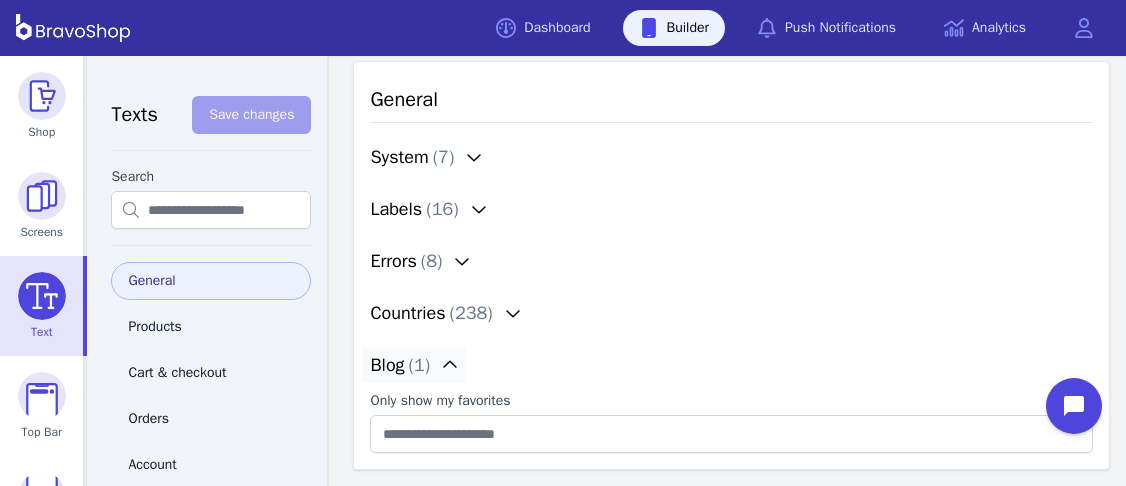 scroll, scrollTop: 0, scrollLeft: 0, axis: both 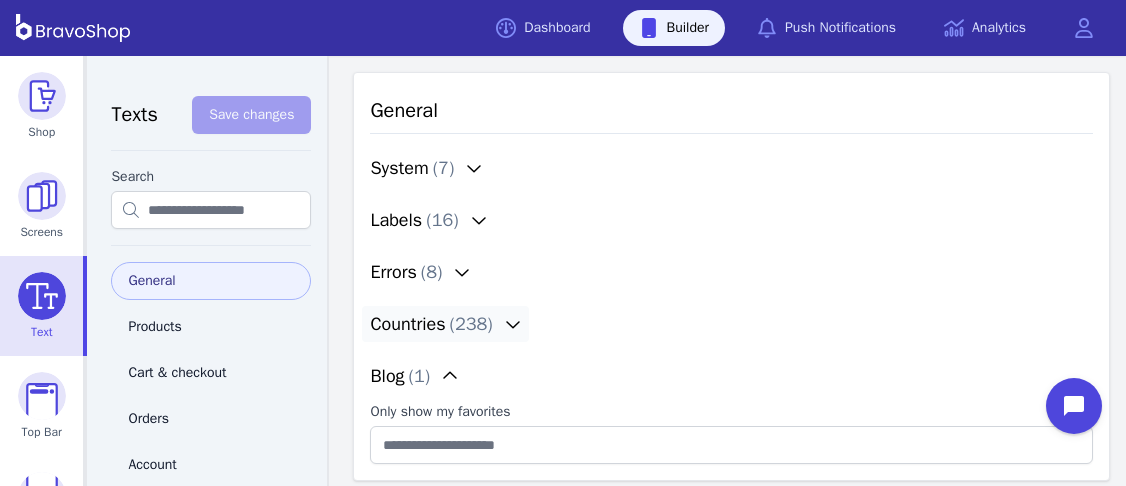 click 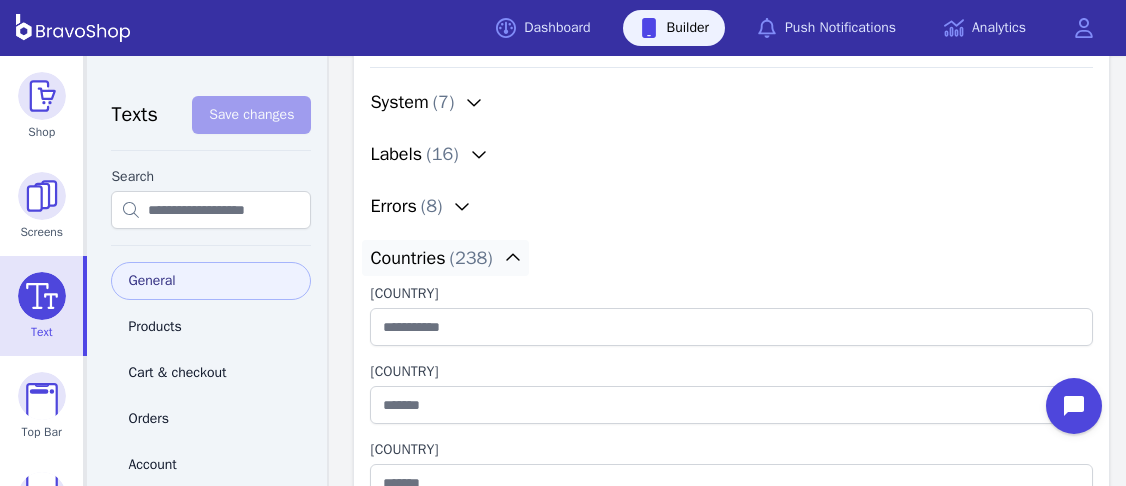 scroll, scrollTop: 0, scrollLeft: 0, axis: both 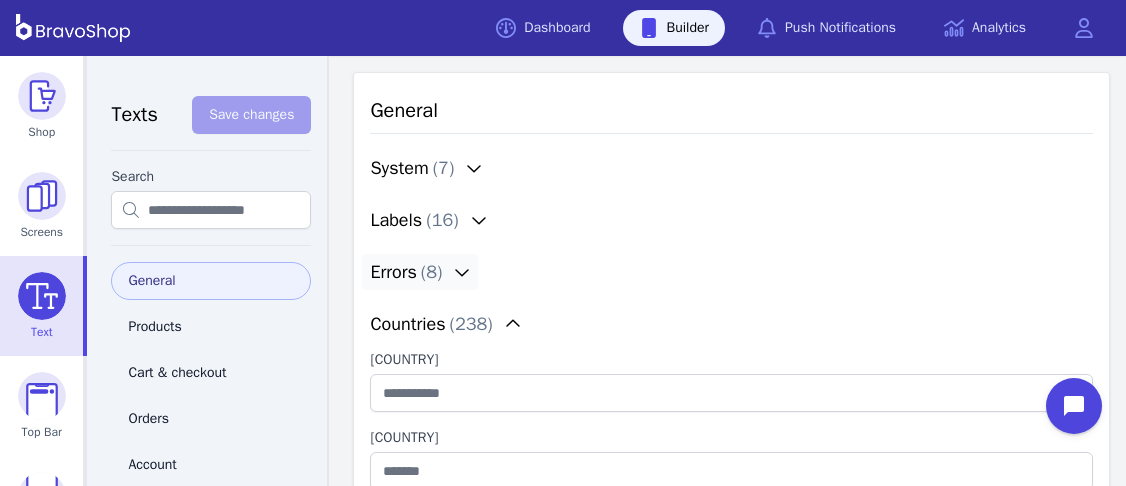 click 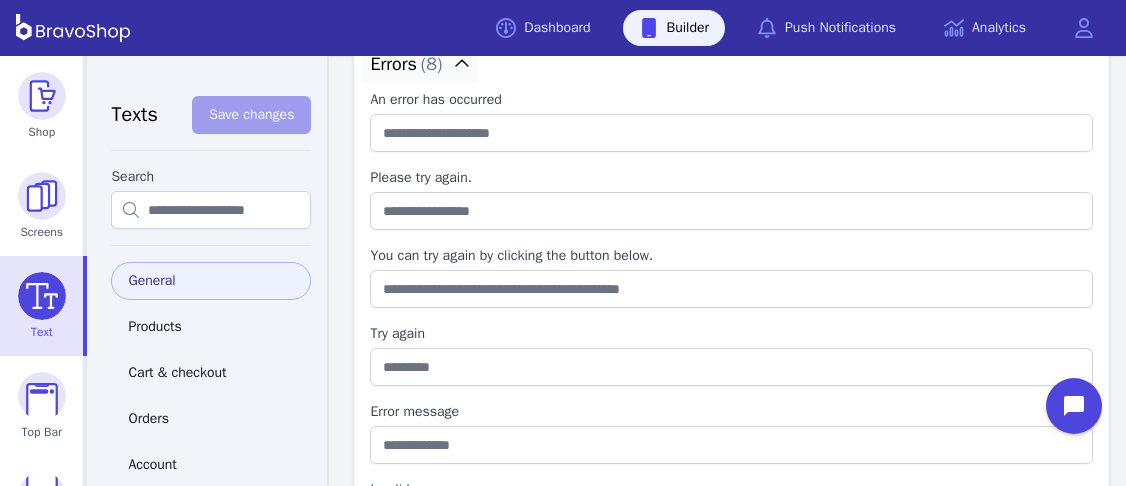 scroll, scrollTop: 0, scrollLeft: 0, axis: both 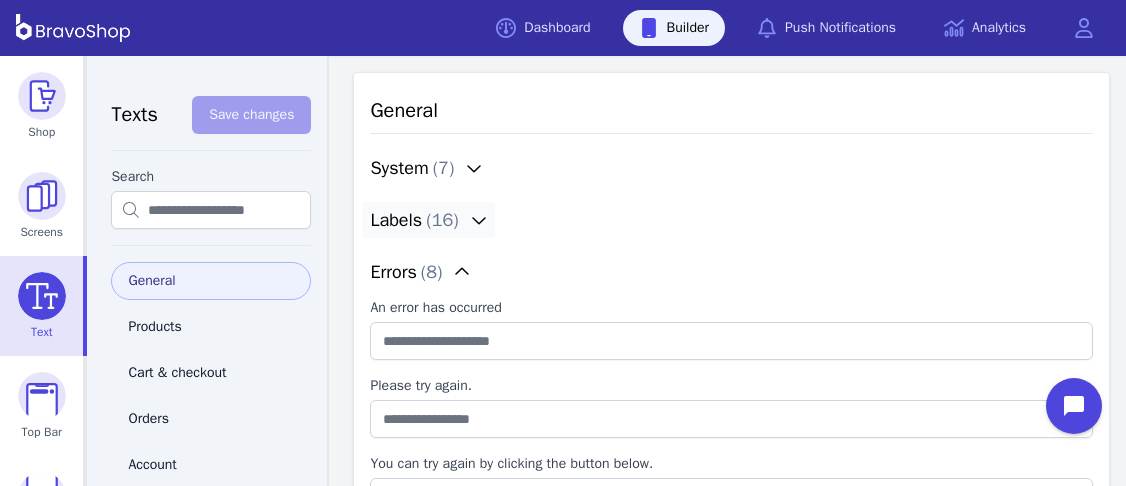 click 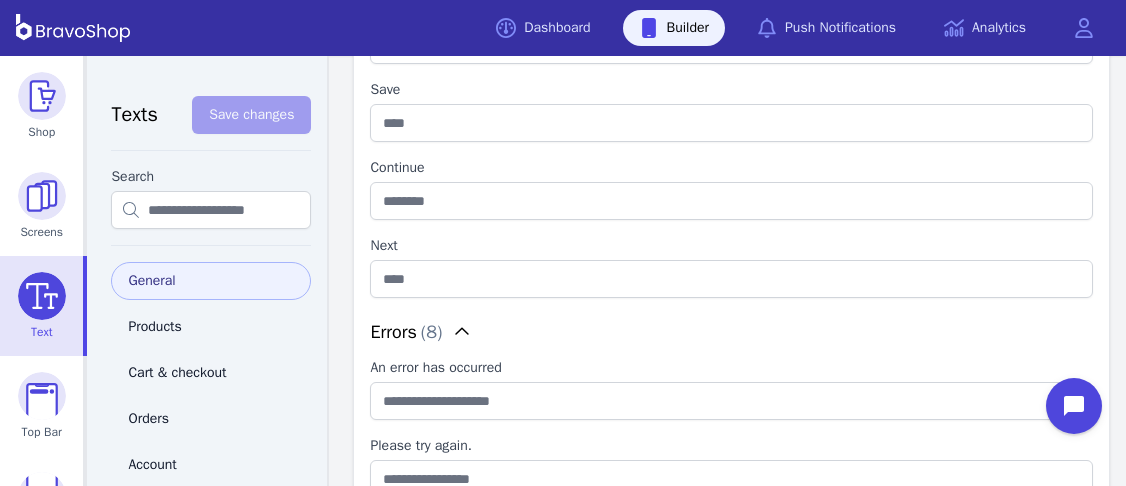 scroll, scrollTop: 0, scrollLeft: 0, axis: both 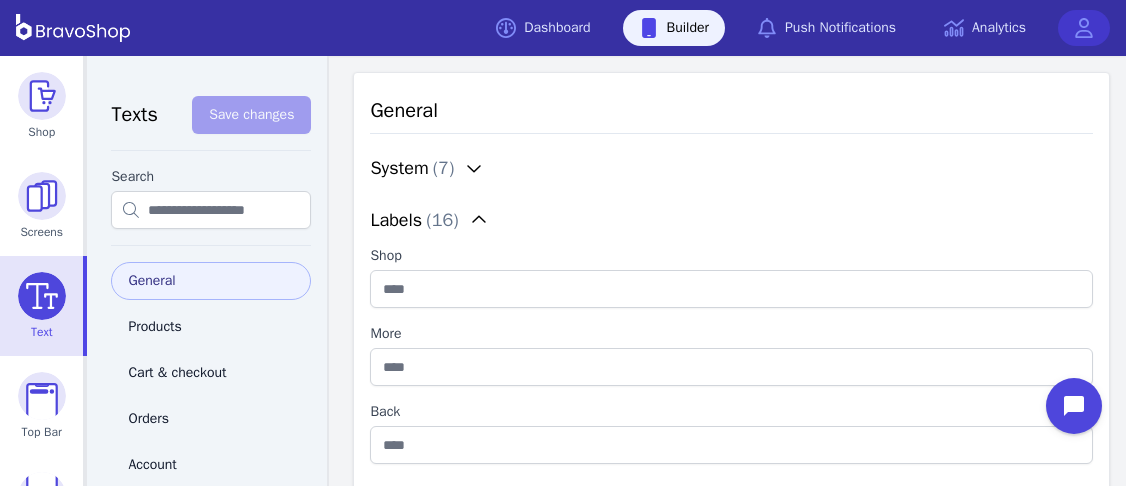 click 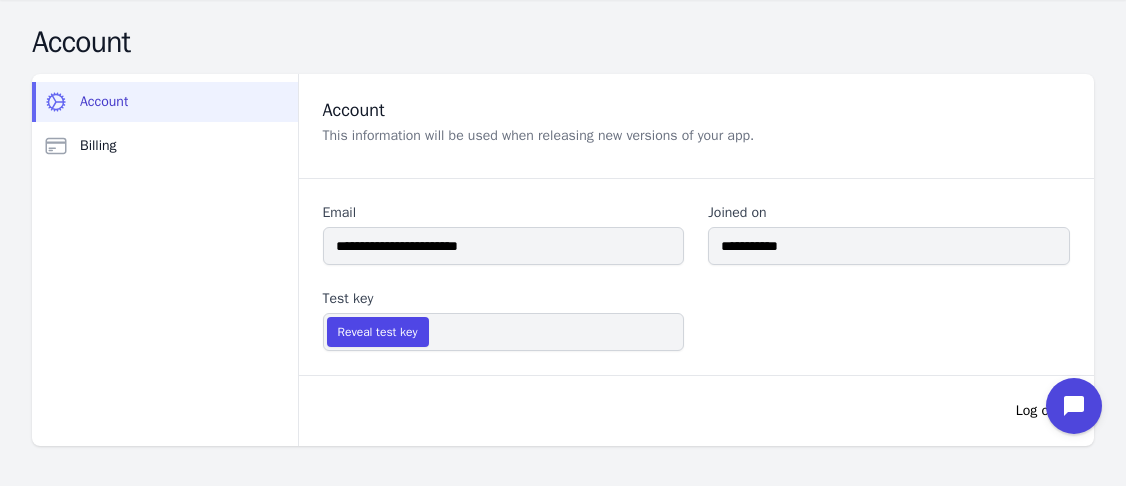 scroll, scrollTop: 0, scrollLeft: 0, axis: both 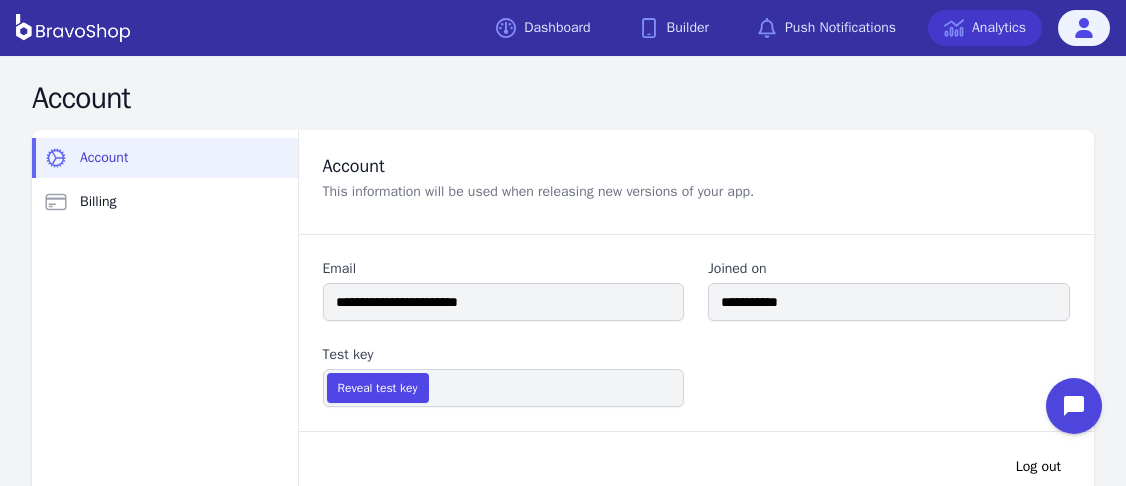 click on "Analytics" at bounding box center (985, 28) 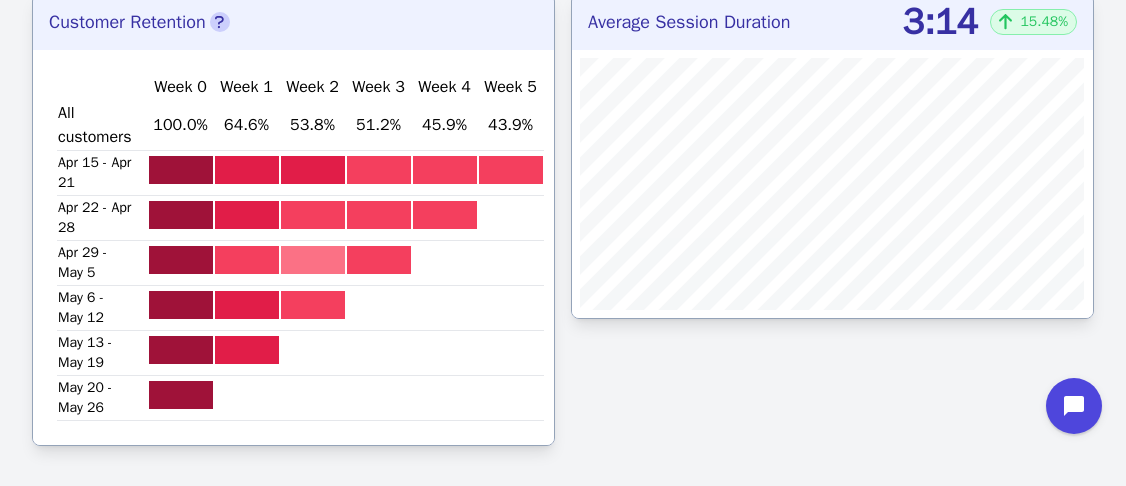 scroll, scrollTop: 0, scrollLeft: 0, axis: both 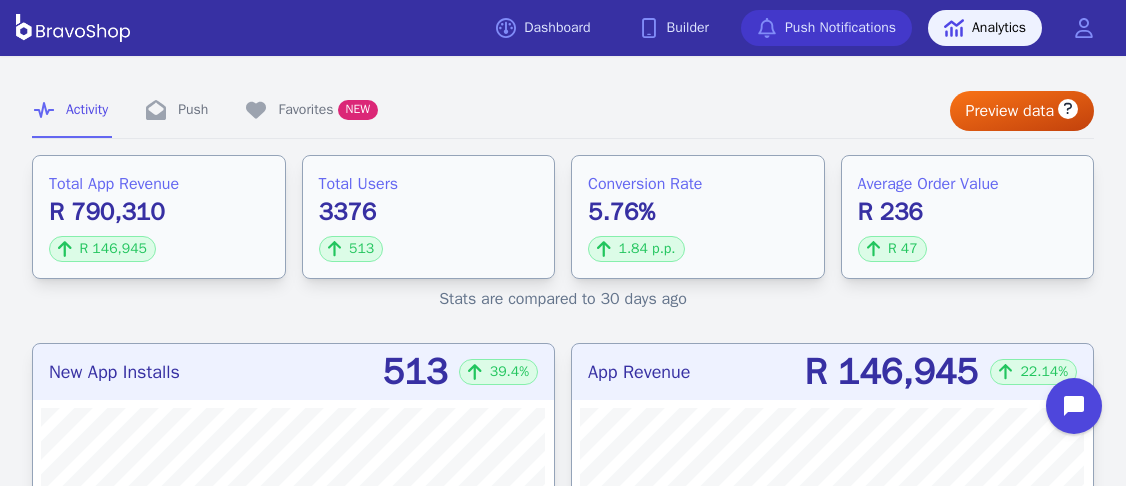 click on "Push Notifications" at bounding box center (826, 28) 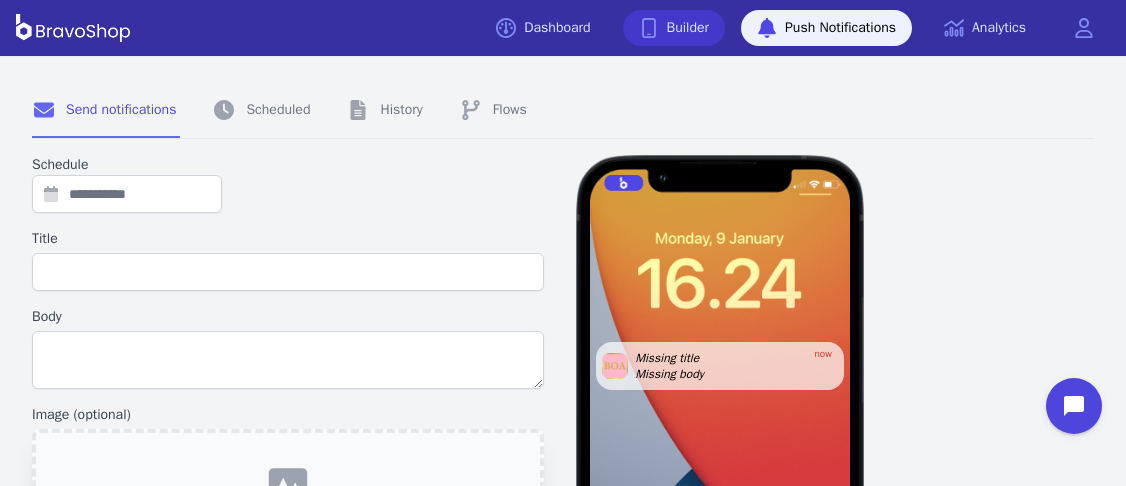 click on "Builder" at bounding box center [674, 28] 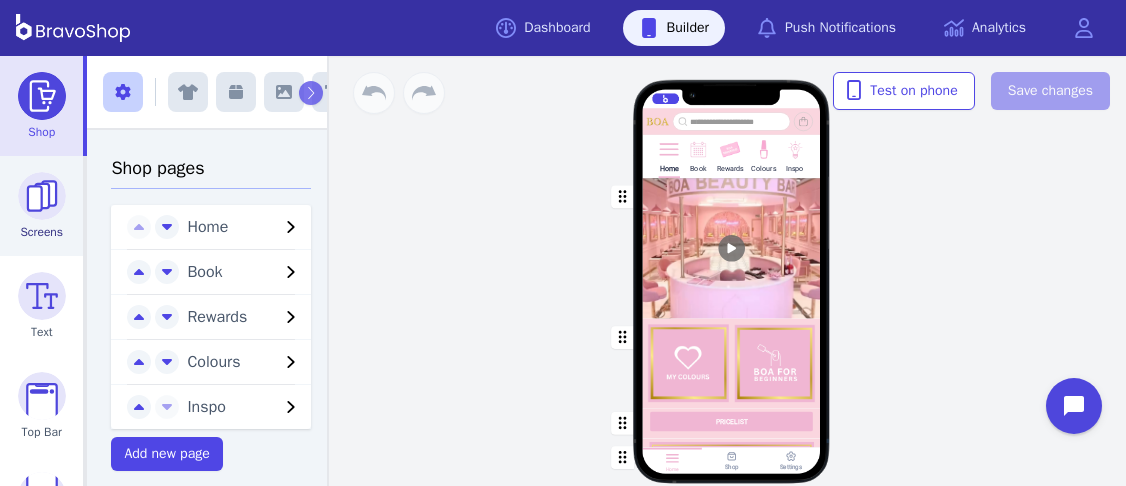 click at bounding box center (42, 196) 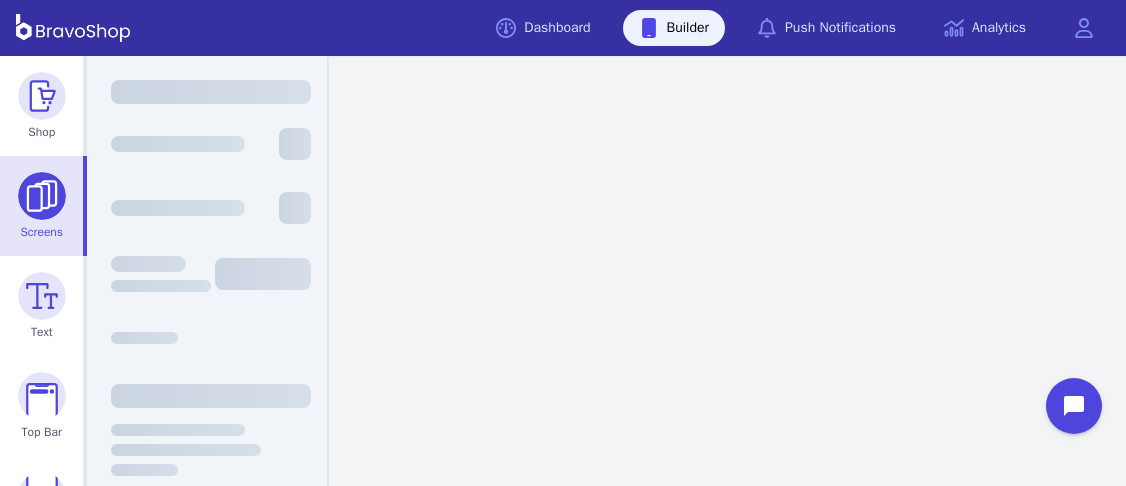 scroll, scrollTop: 270, scrollLeft: 0, axis: vertical 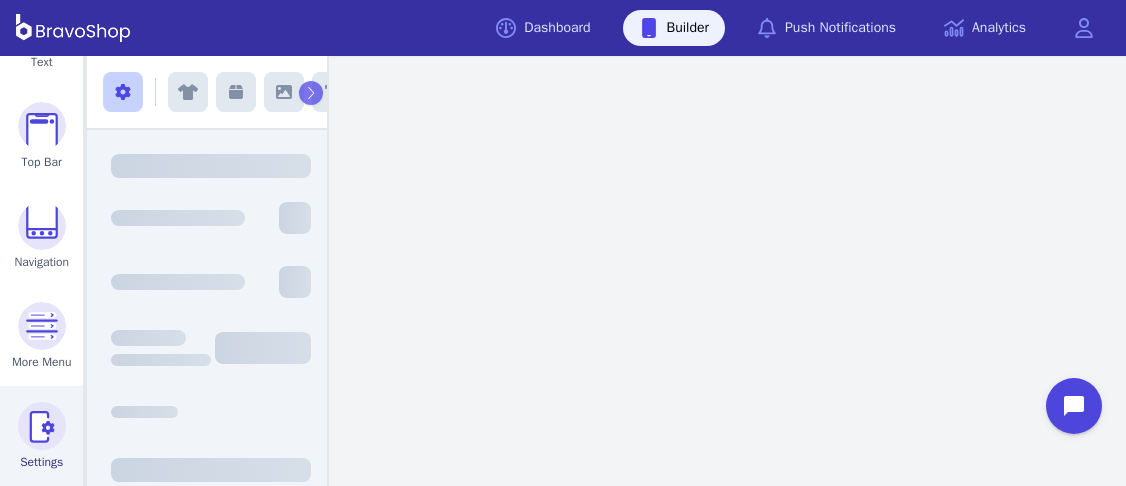 click at bounding box center (42, 426) 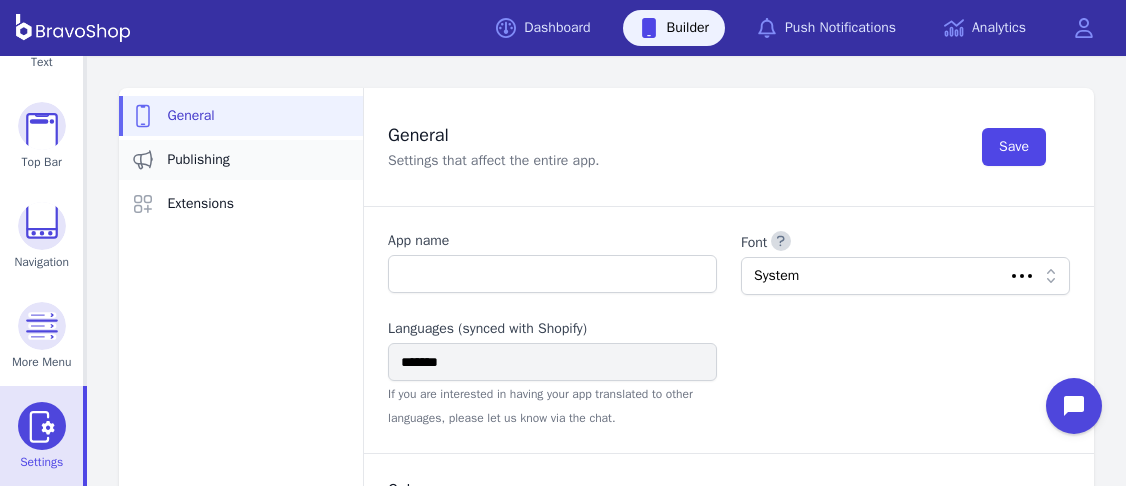 type on "**********" 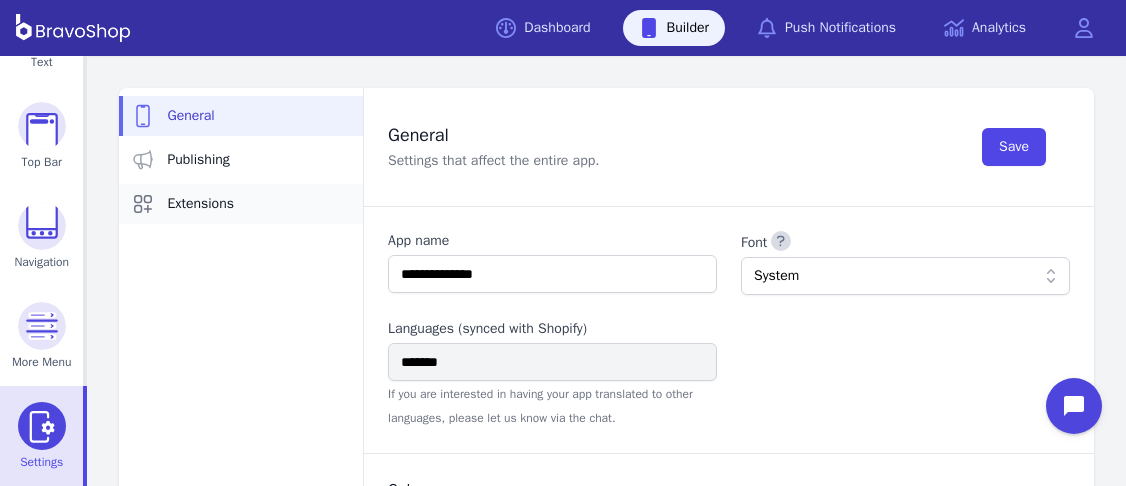 click on "Extensions" at bounding box center (200, 204) 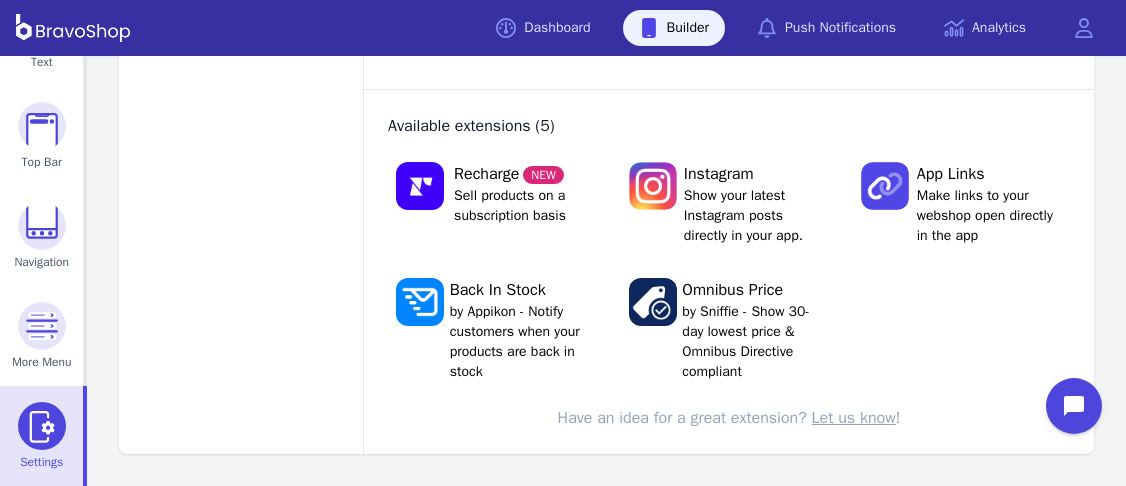 scroll, scrollTop: 129, scrollLeft: 0, axis: vertical 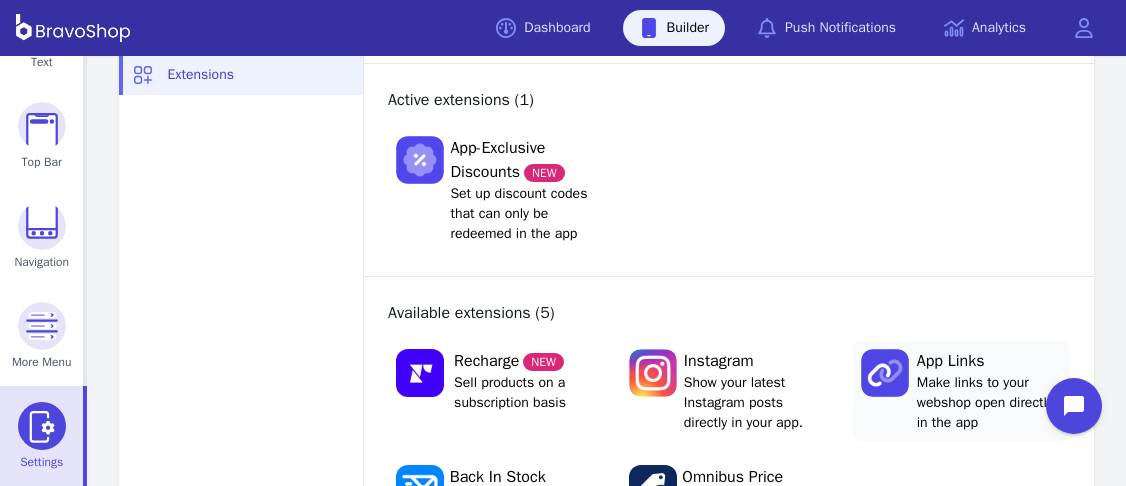 click on "App Links" at bounding box center (989, 361) 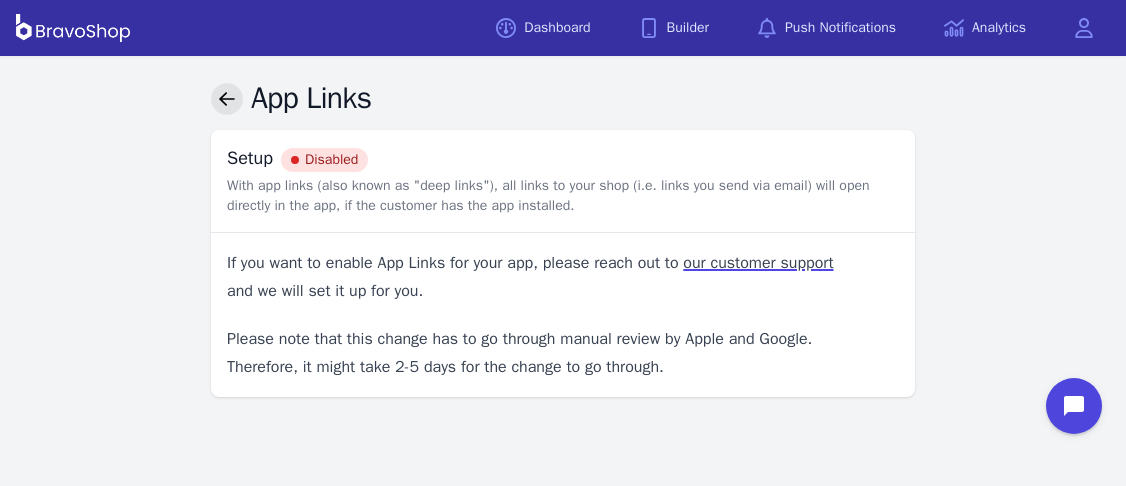 click at bounding box center (227, 99) 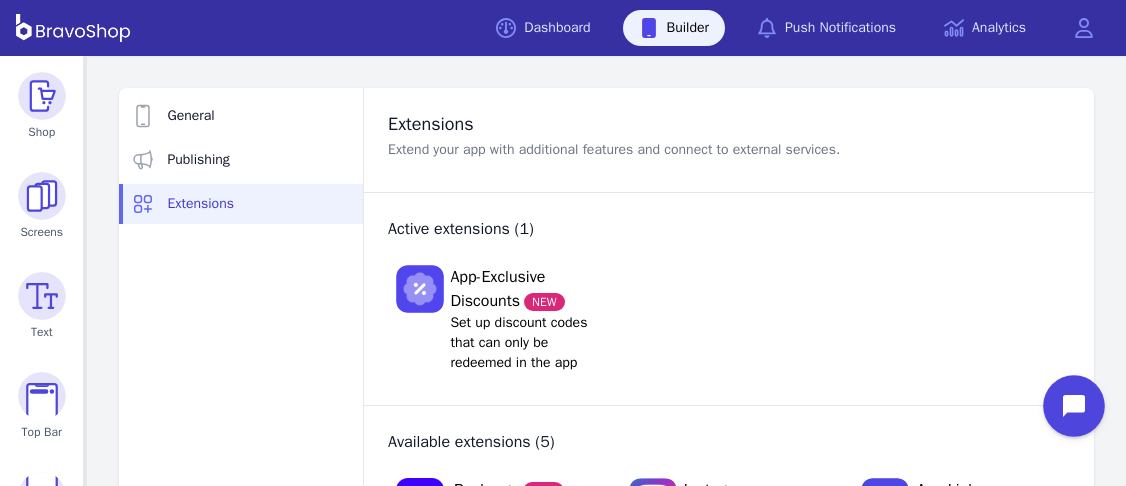 click 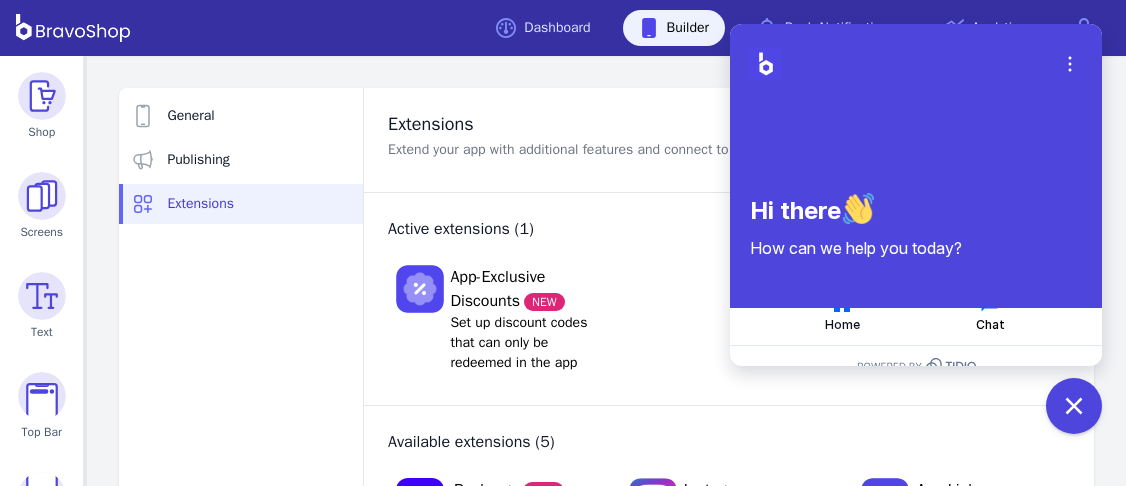 click on "Chat" at bounding box center [990, 312] 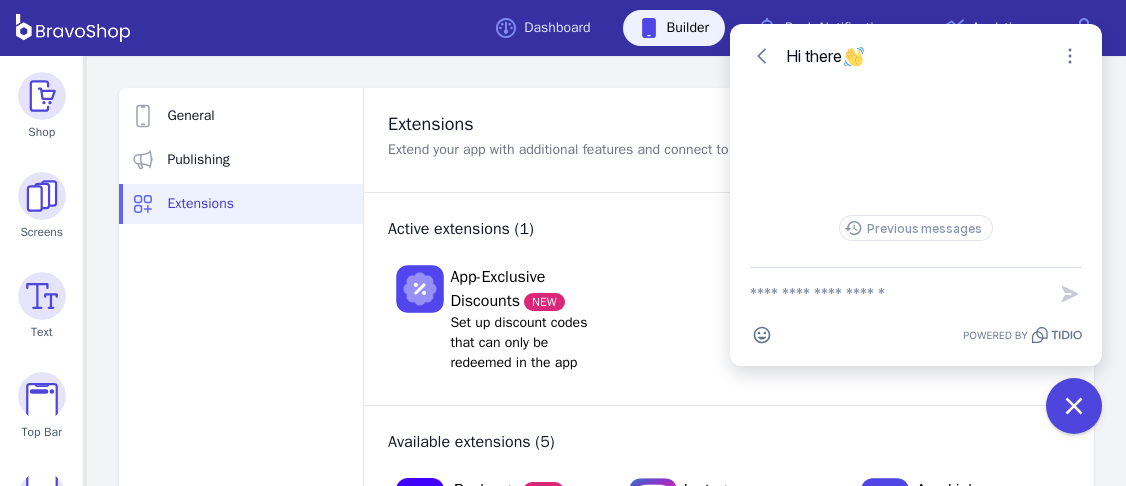 click at bounding box center (898, 294) 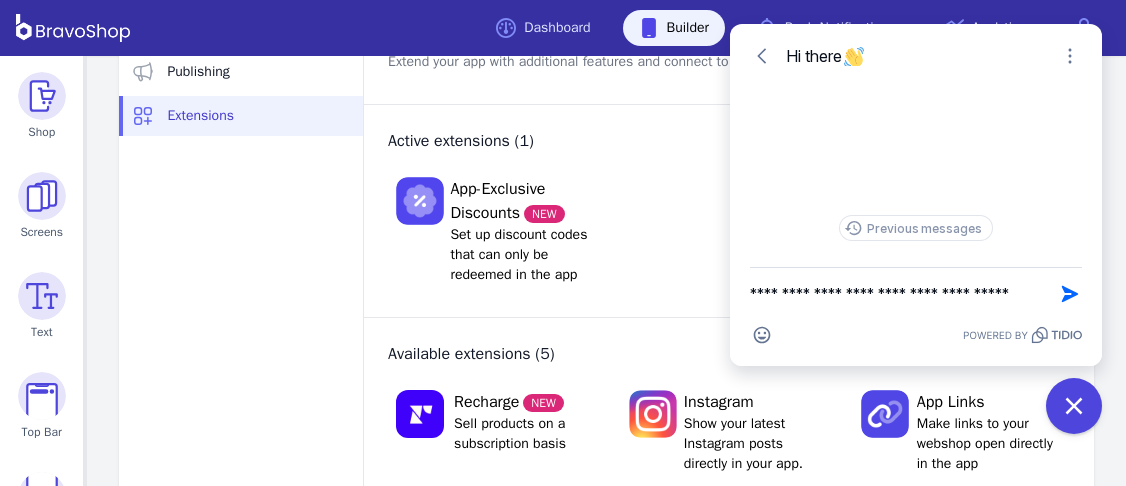 scroll, scrollTop: 89, scrollLeft: 0, axis: vertical 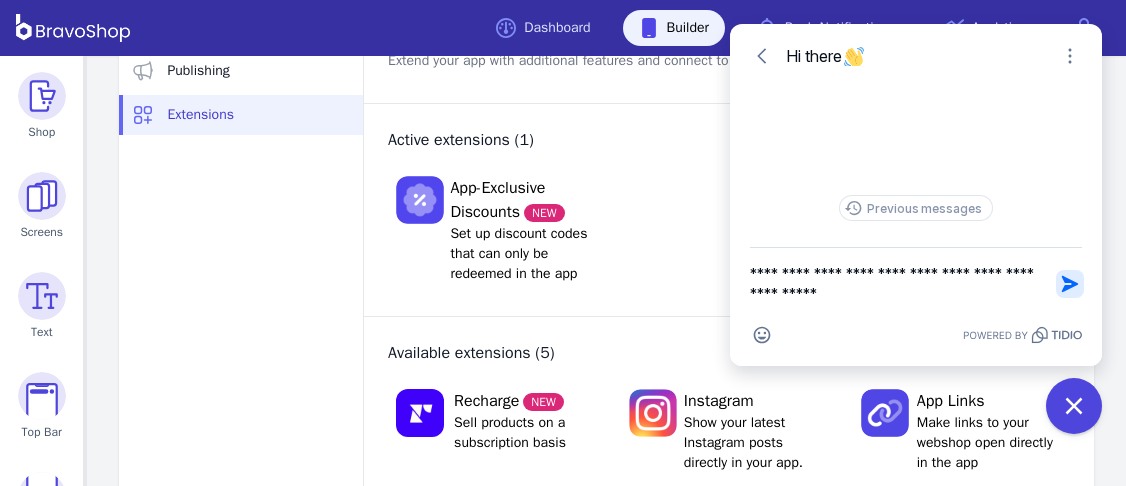 type on "**********" 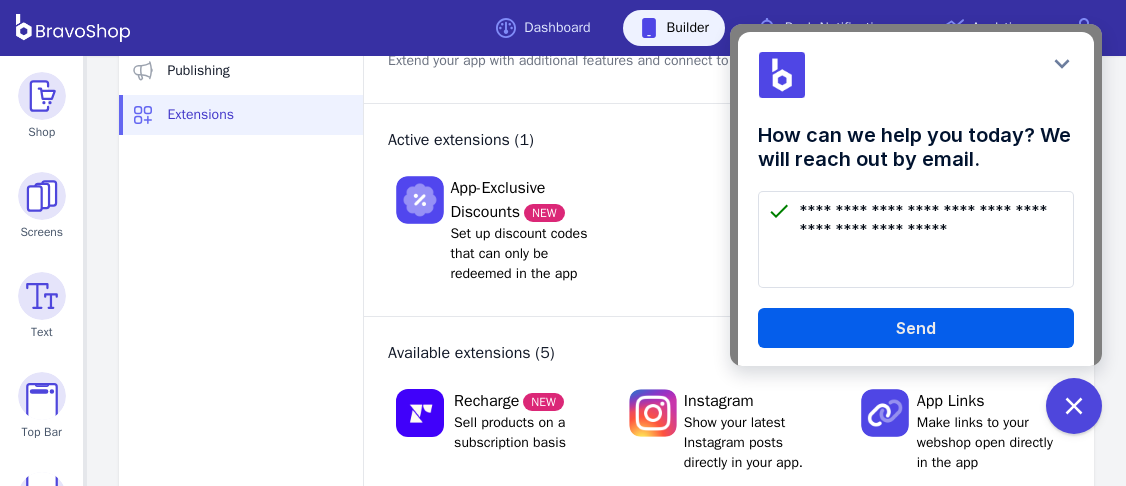 click on "Send" at bounding box center (916, 328) 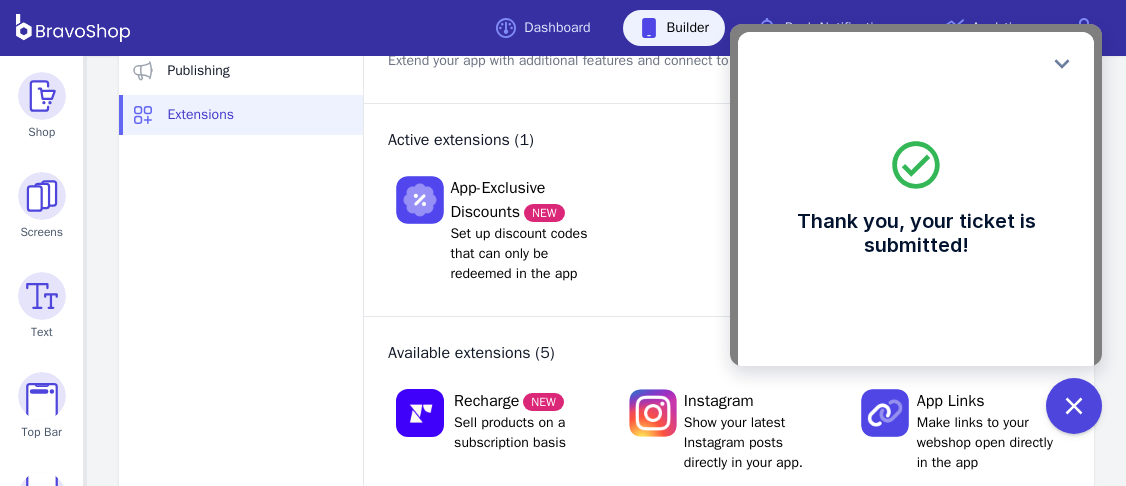 click 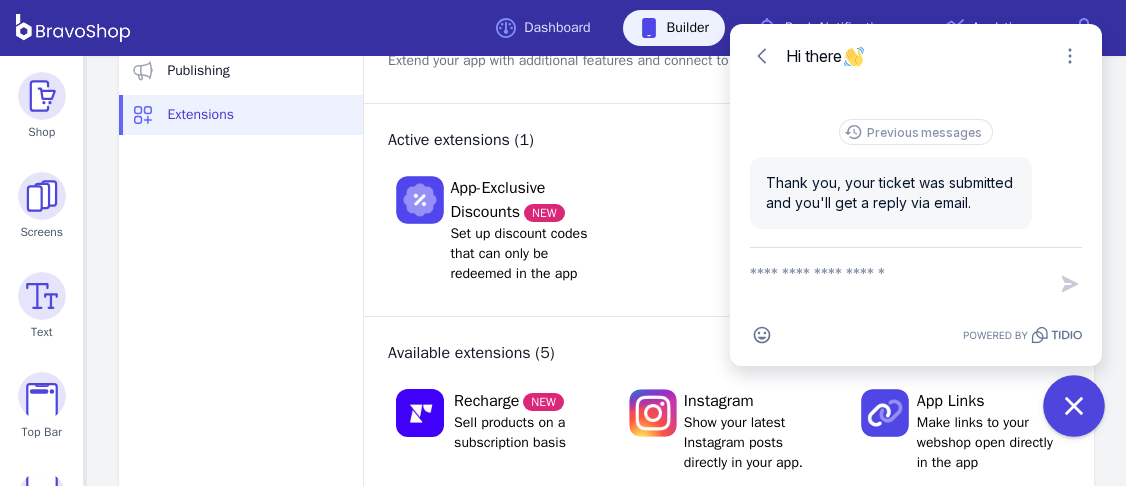 click at bounding box center [1074, 406] 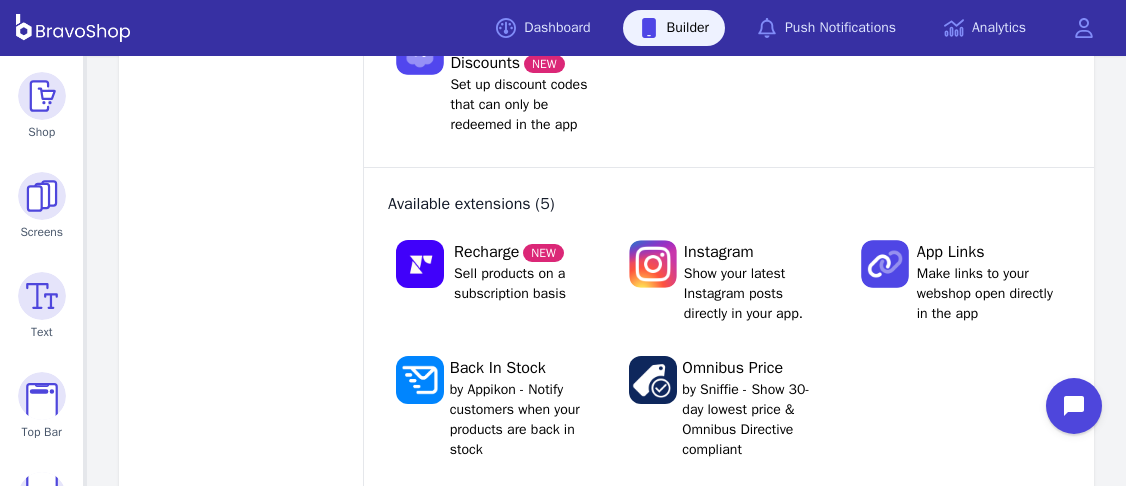 scroll, scrollTop: 243, scrollLeft: 0, axis: vertical 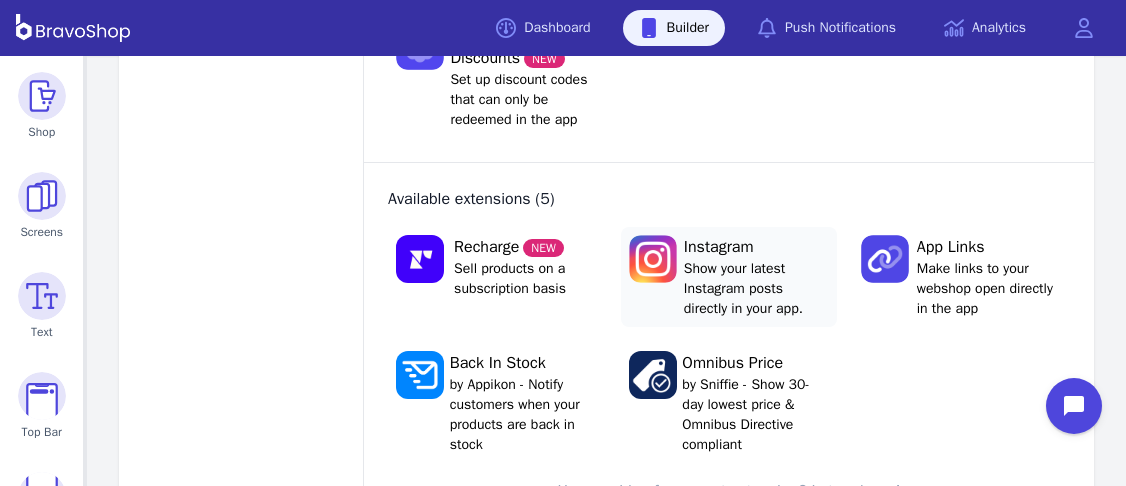 click on "Show your latest [BRAND] posts directly in your app." at bounding box center (757, 289) 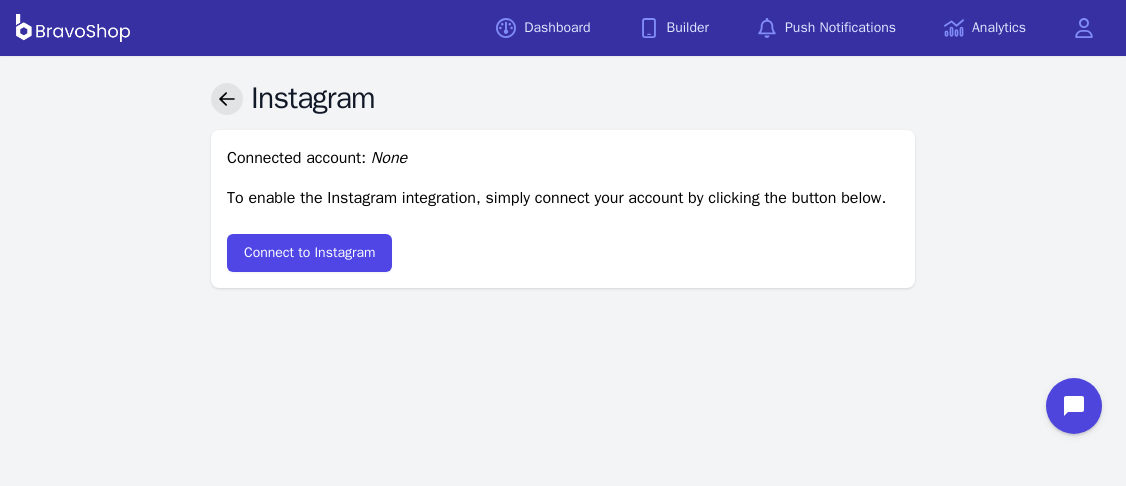 click 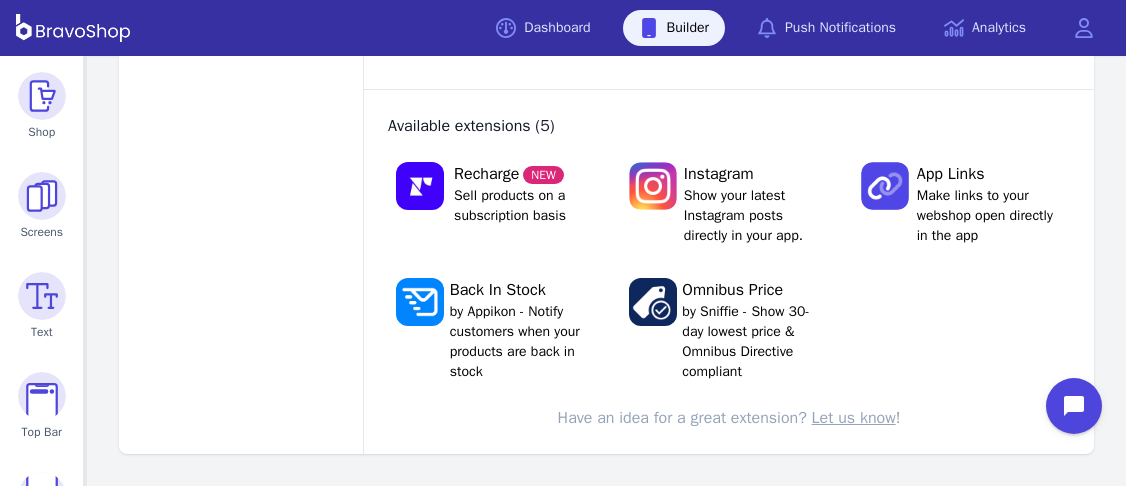 scroll, scrollTop: 0, scrollLeft: 0, axis: both 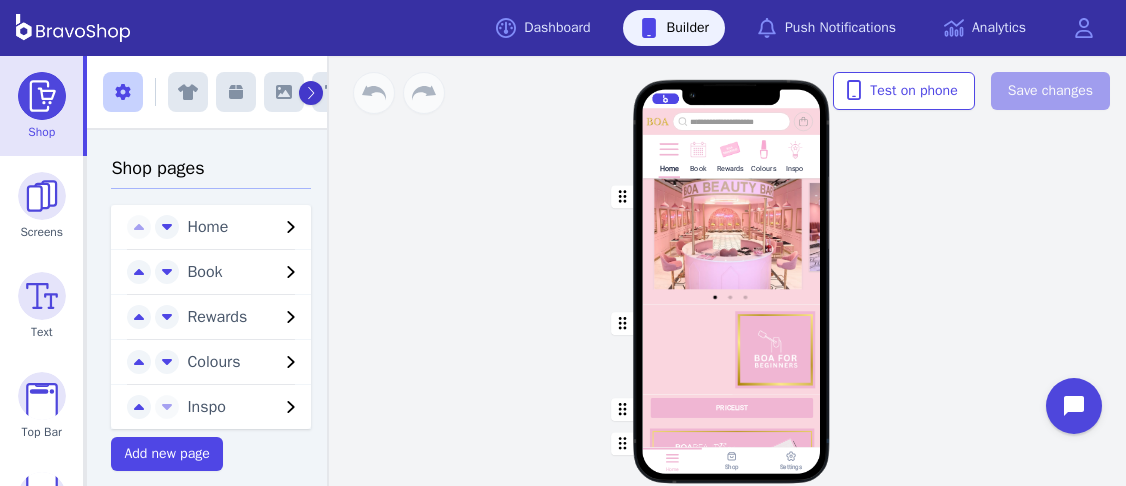 click 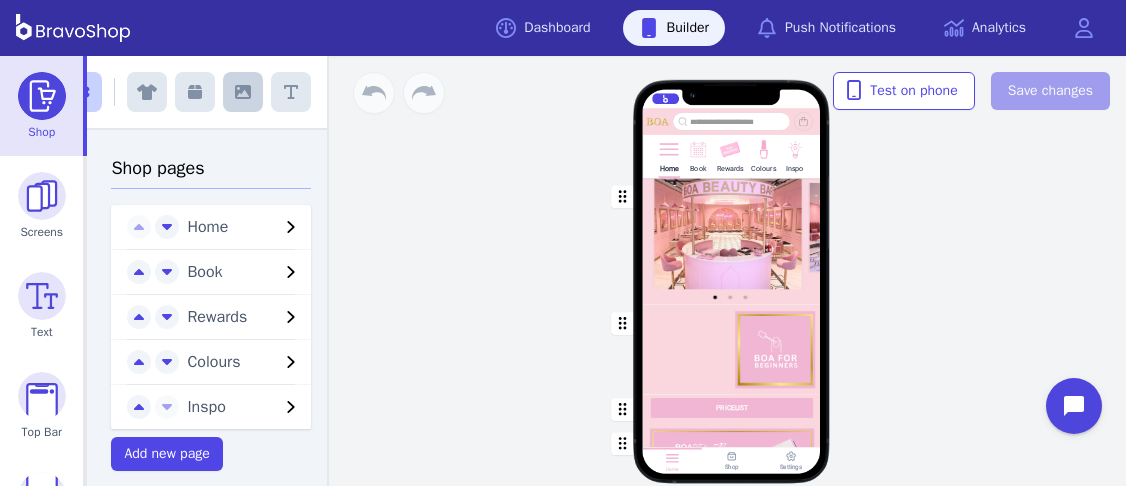 click 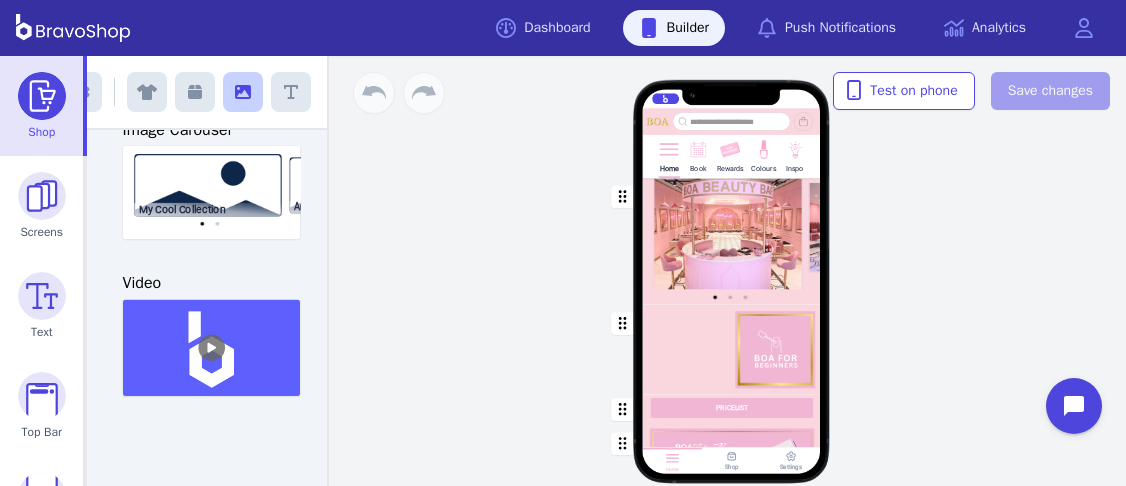scroll, scrollTop: 603, scrollLeft: 0, axis: vertical 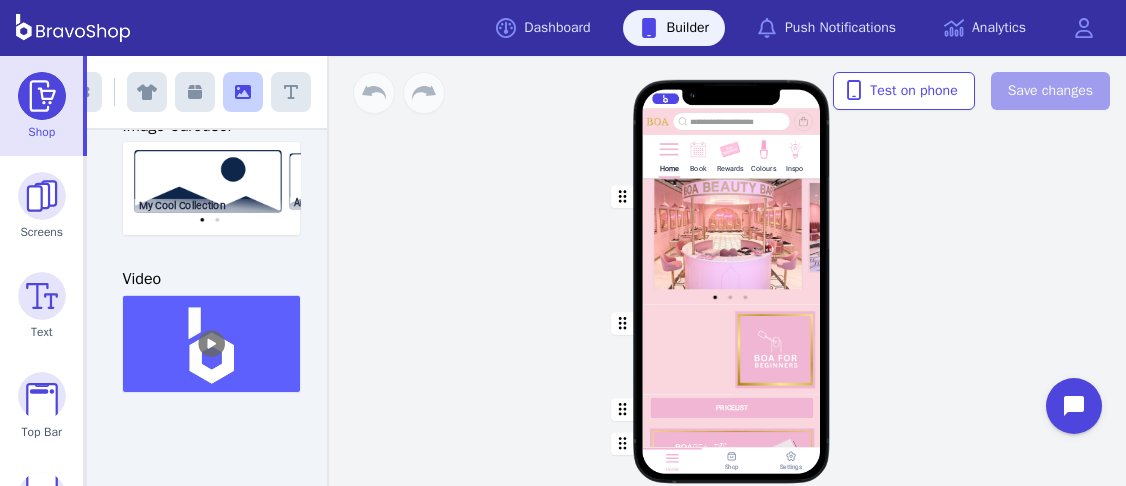 drag, startPoint x: 194, startPoint y: 321, endPoint x: 191, endPoint y: 350, distance: 29.15476 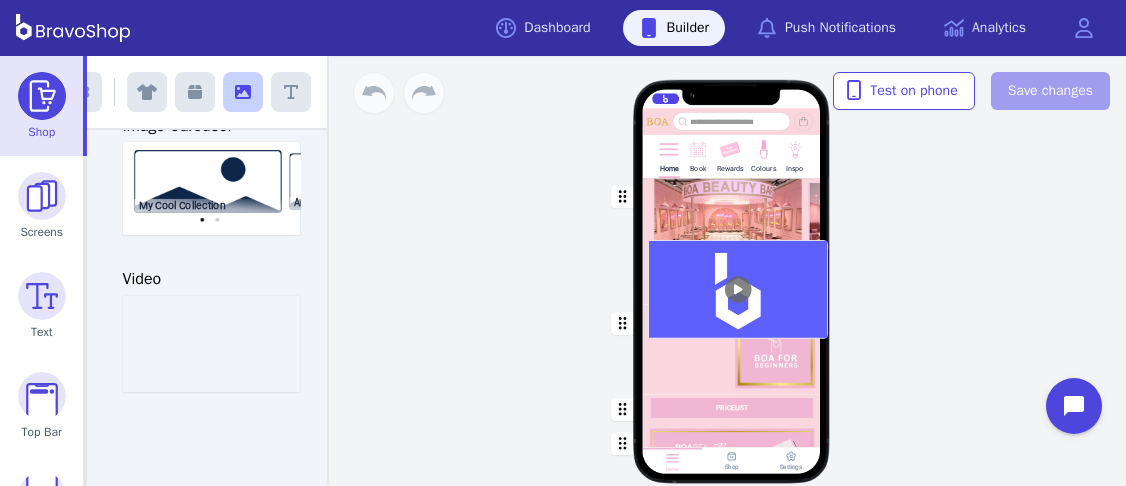 drag, startPoint x: 181, startPoint y: 343, endPoint x: 710, endPoint y: 252, distance: 536.76996 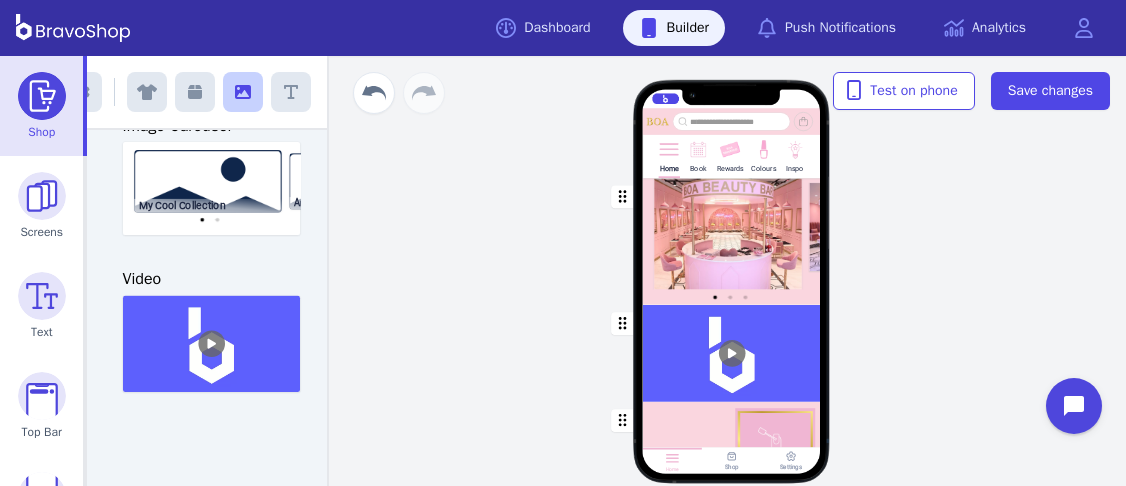click at bounding box center [732, 352] 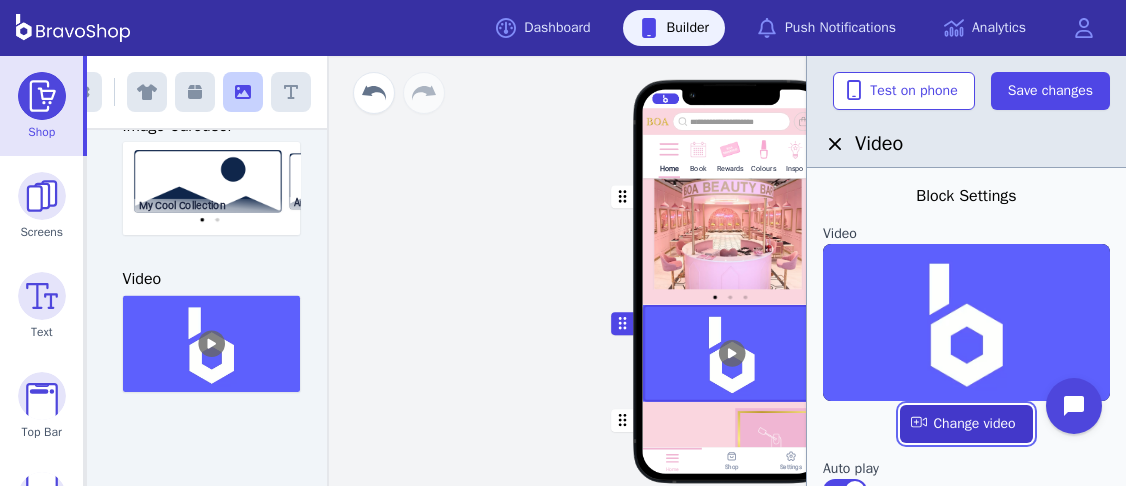 click at bounding box center [966, 424] 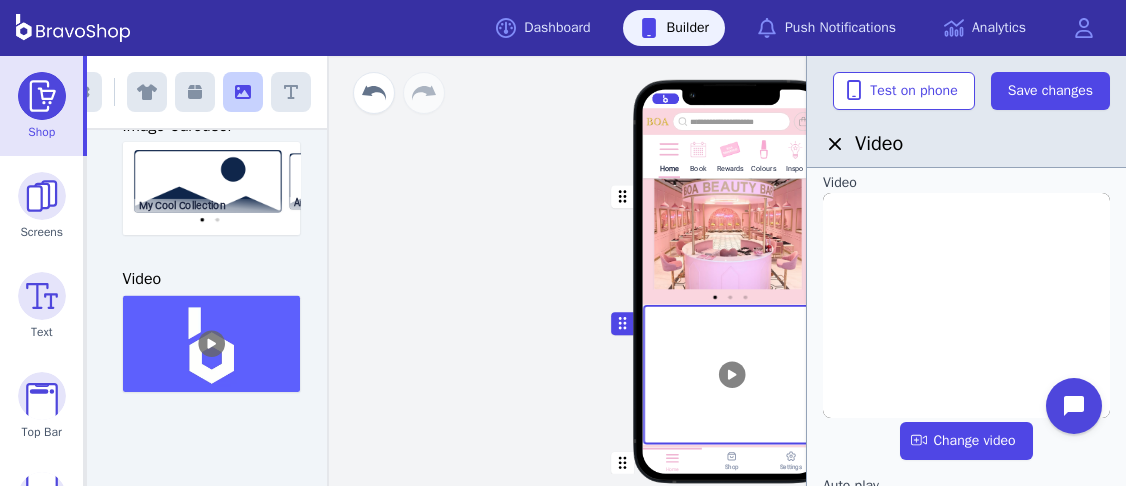 scroll, scrollTop: 0, scrollLeft: 0, axis: both 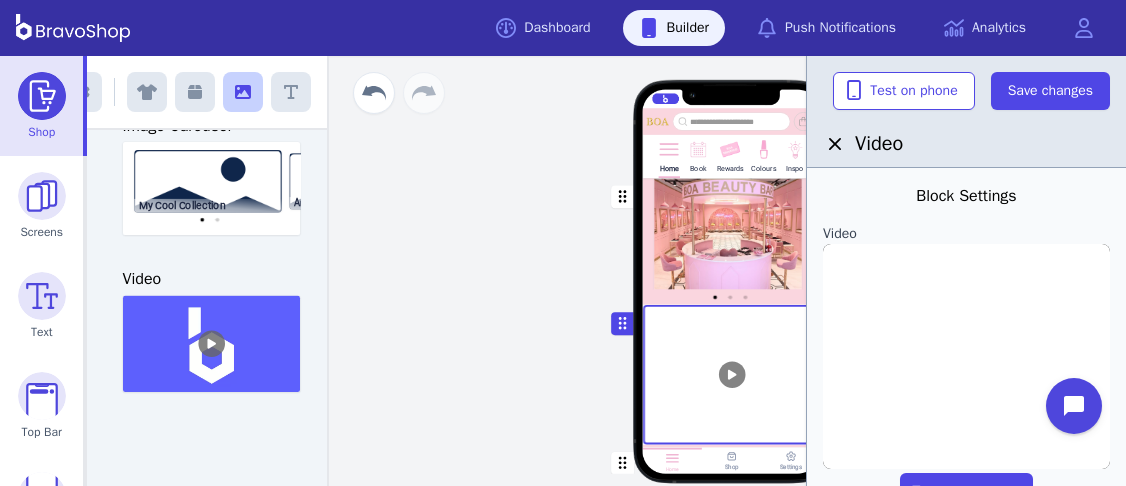 click at bounding box center (732, 241) 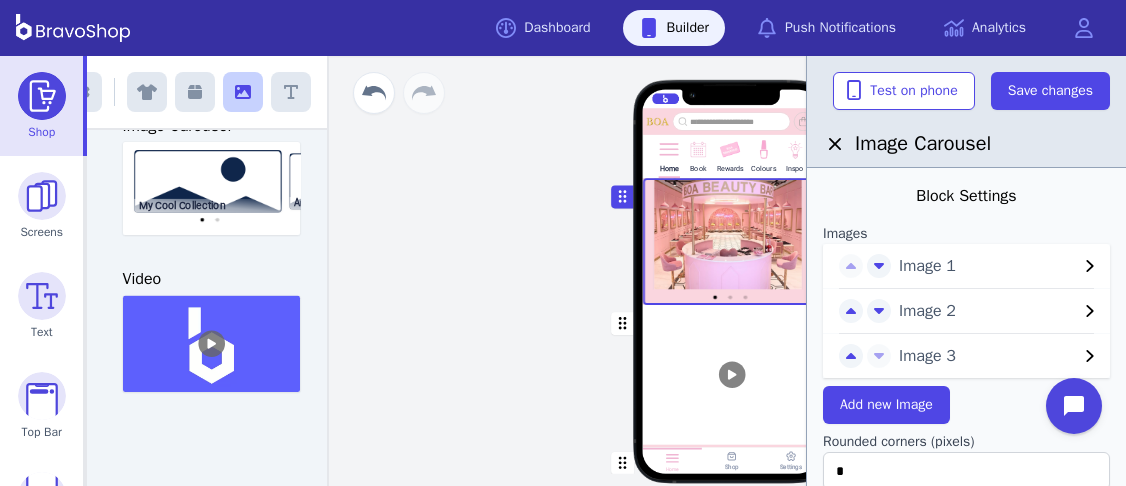 scroll, scrollTop: 758, scrollLeft: 0, axis: vertical 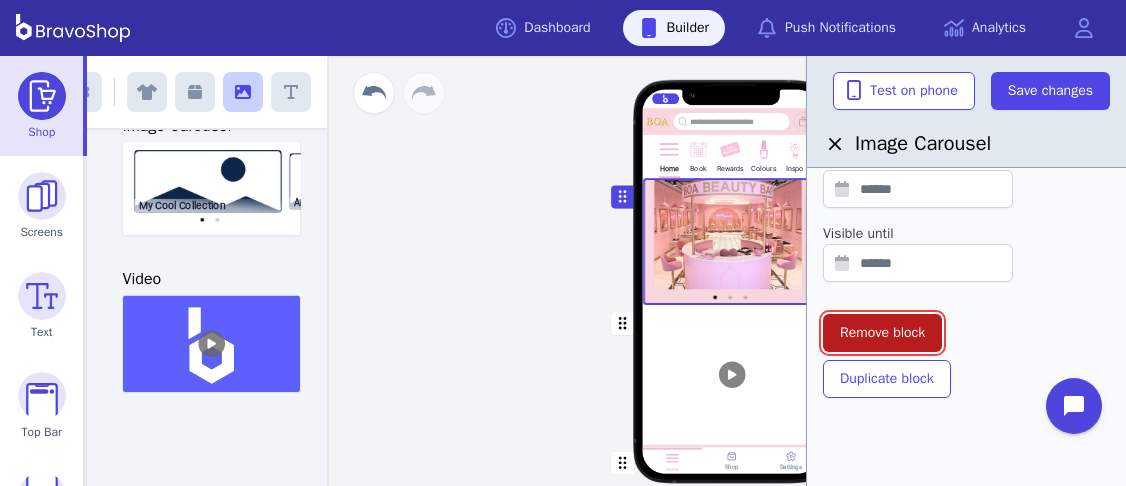 click on "Remove block" at bounding box center (882, 333) 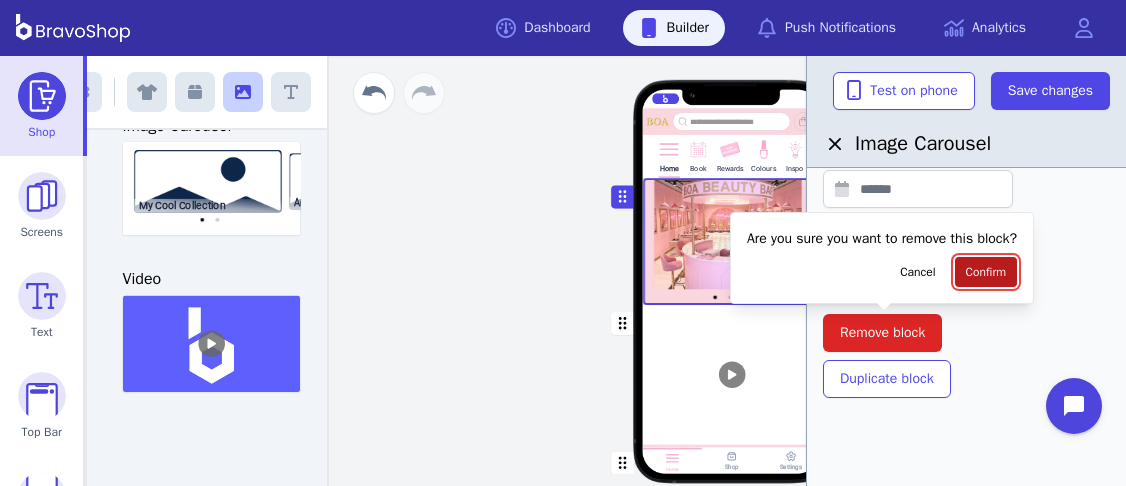 click on "Confirm" at bounding box center [986, 272] 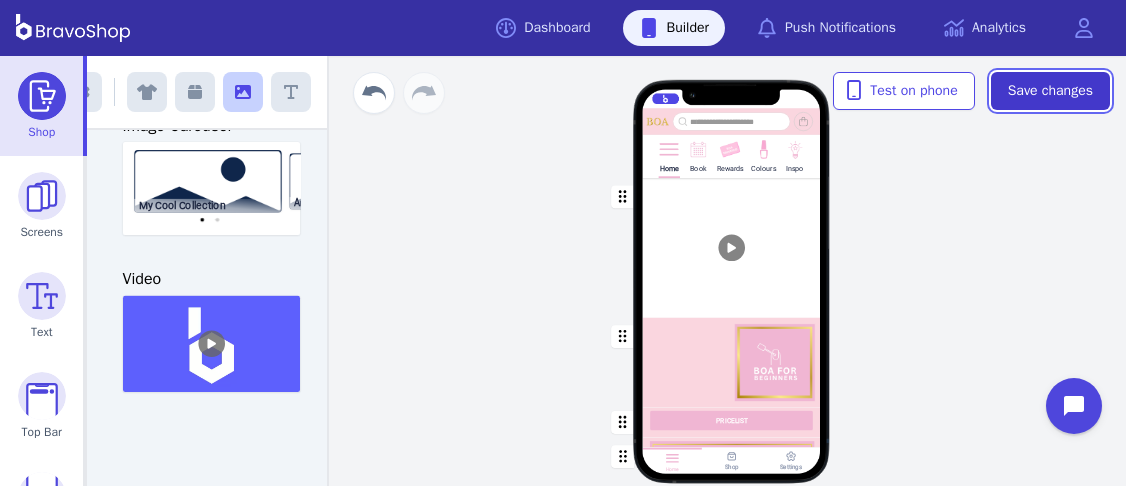 click on "Save changes" at bounding box center [1050, 91] 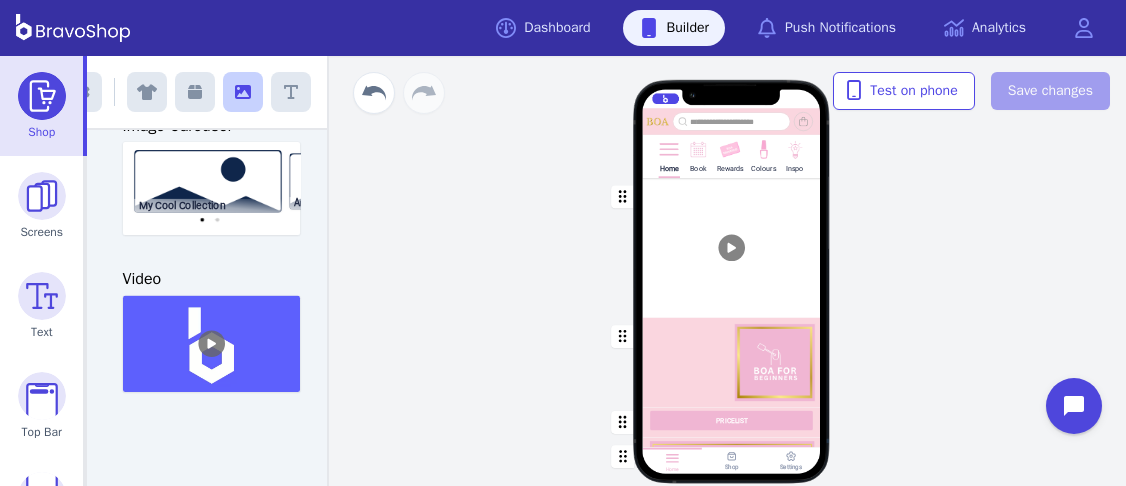 click at bounding box center [732, 247] 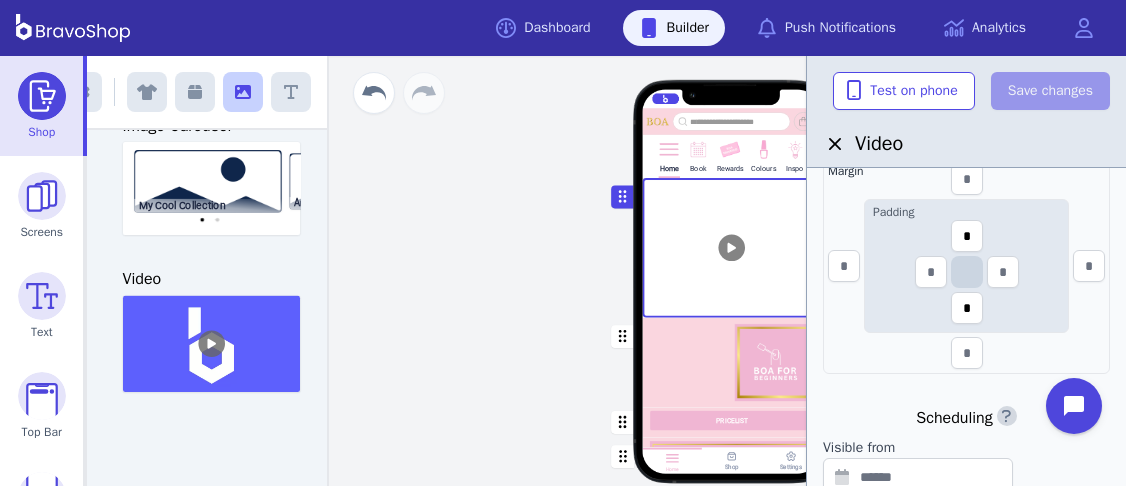scroll, scrollTop: 0, scrollLeft: 0, axis: both 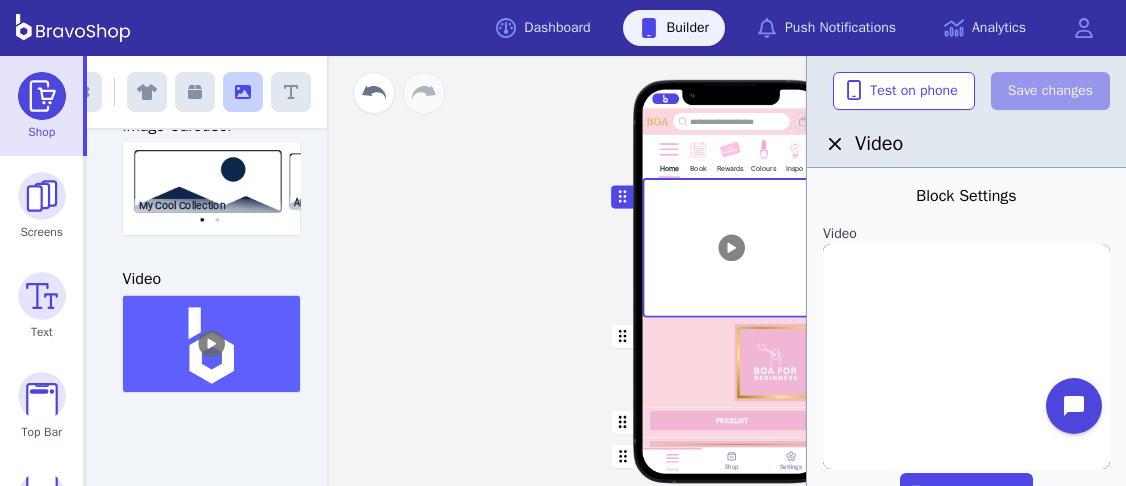 click at bounding box center (732, 247) 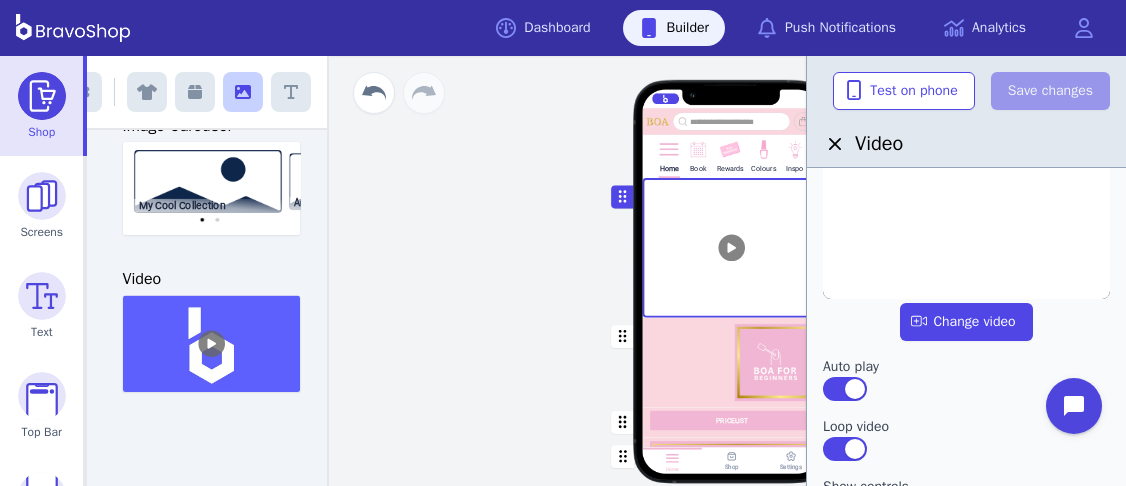 scroll, scrollTop: 164, scrollLeft: 0, axis: vertical 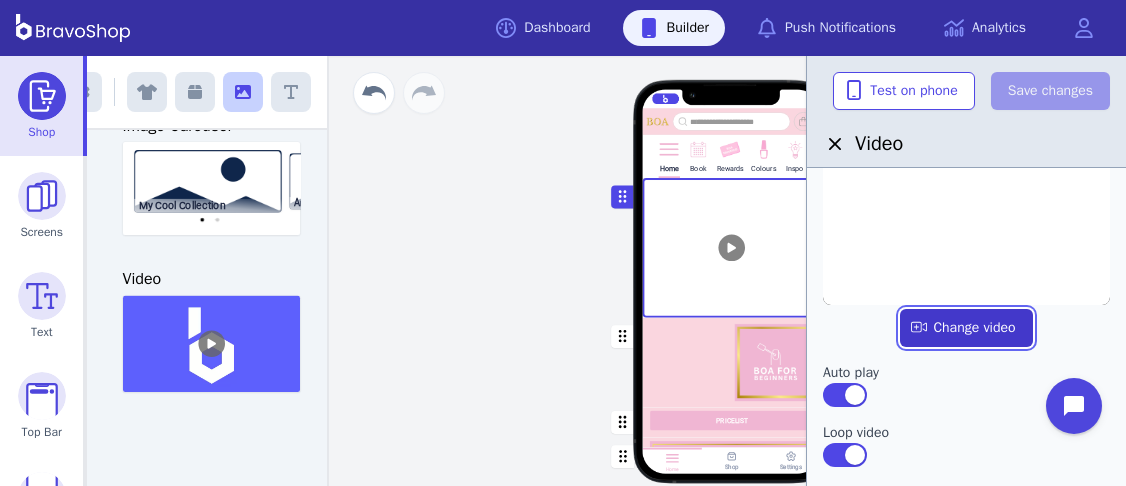 click at bounding box center (966, 328) 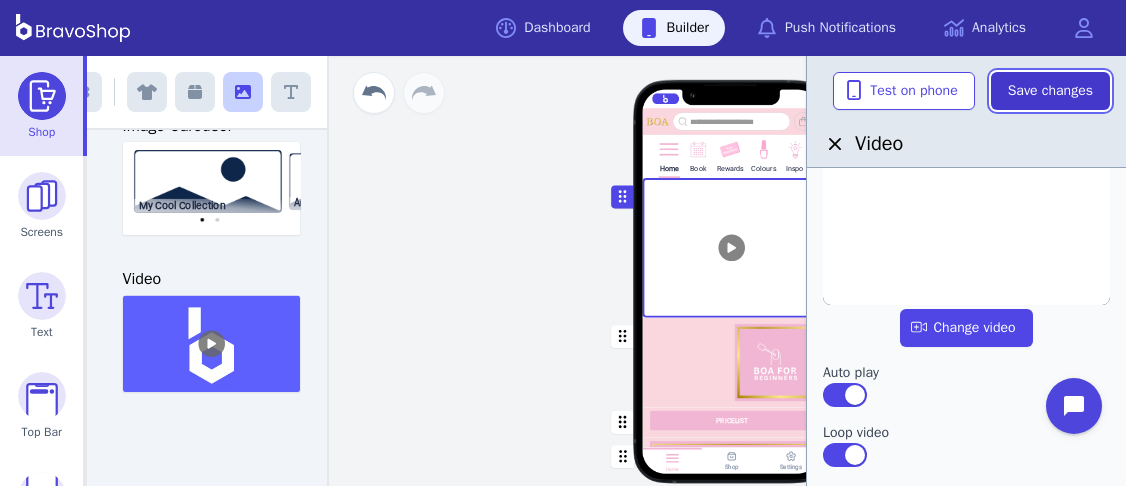 click on "Save changes" at bounding box center [1050, 91] 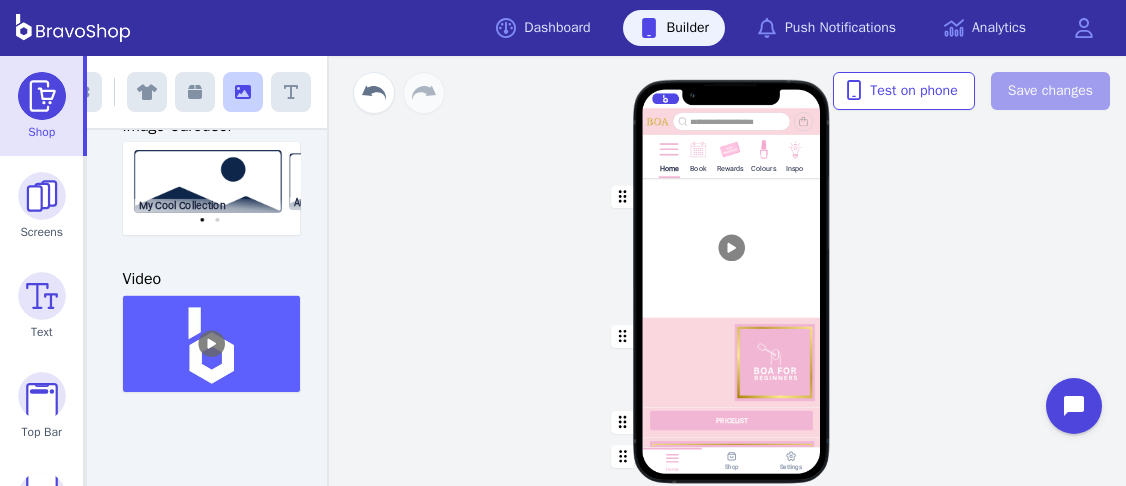 click at bounding box center (732, 247) 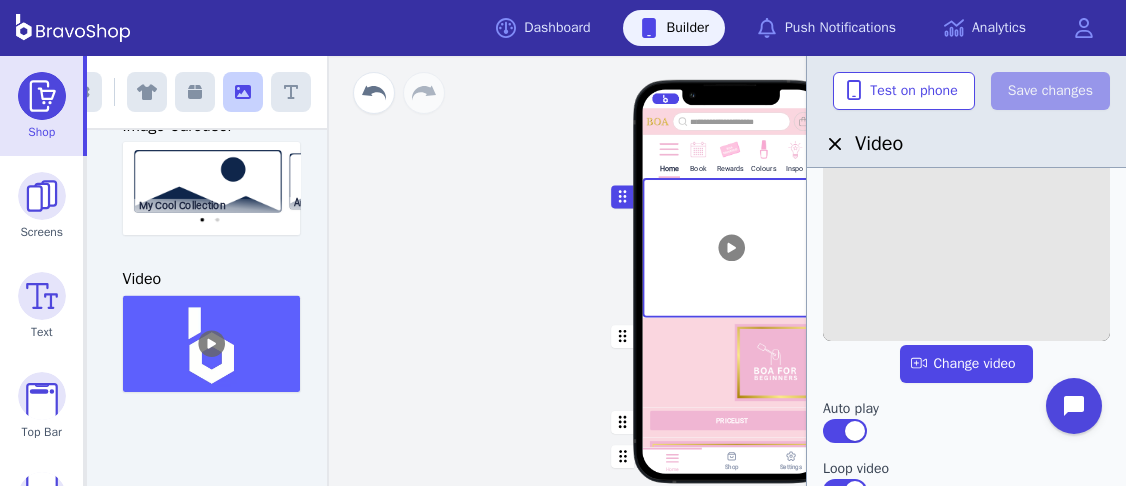 scroll, scrollTop: 134, scrollLeft: 0, axis: vertical 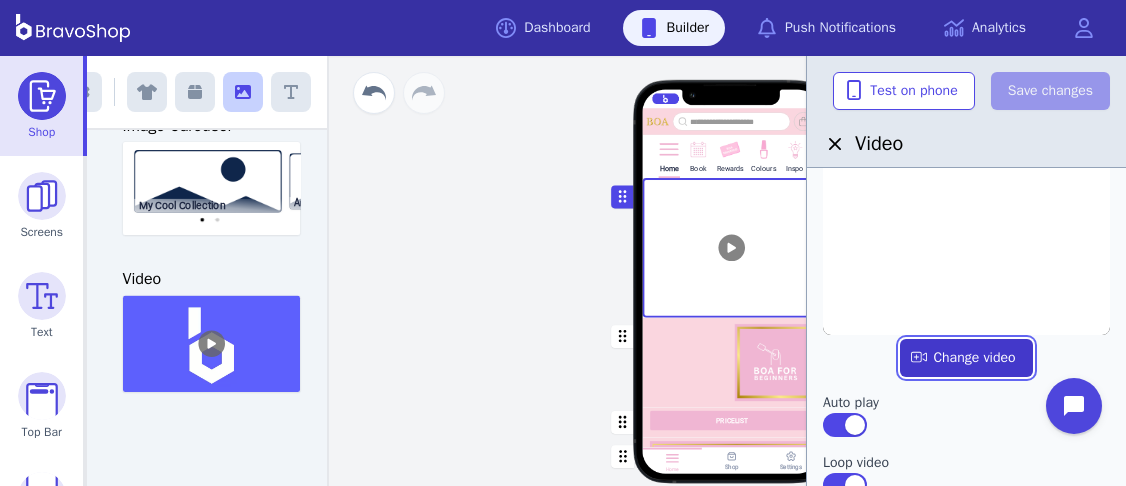 click at bounding box center (966, 358) 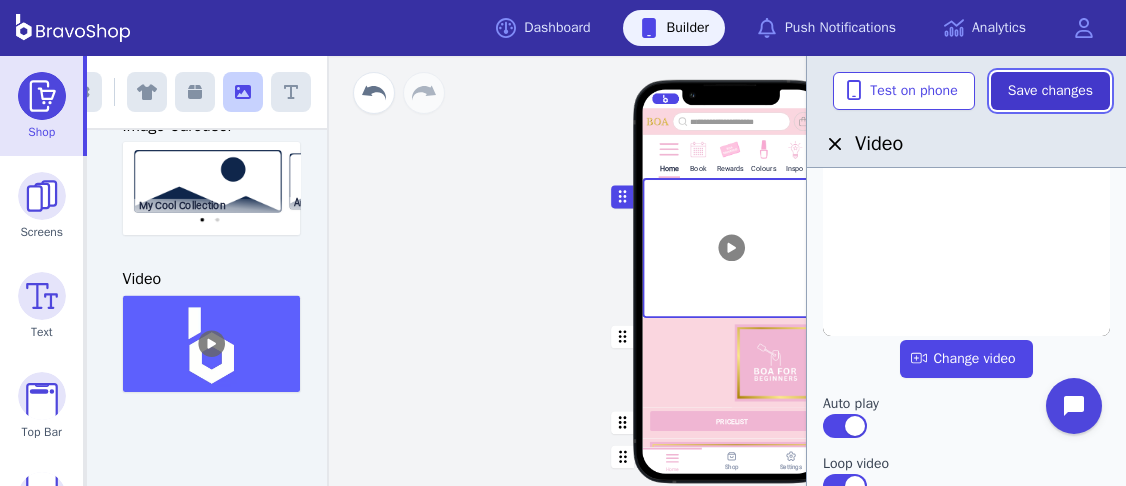 click on "Save changes" at bounding box center [1050, 91] 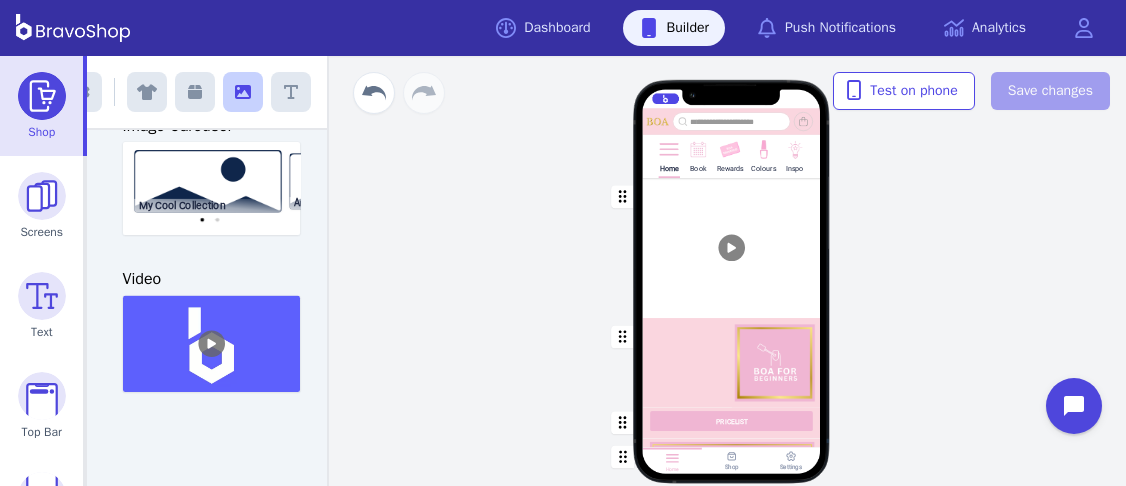 click at bounding box center (732, 248) 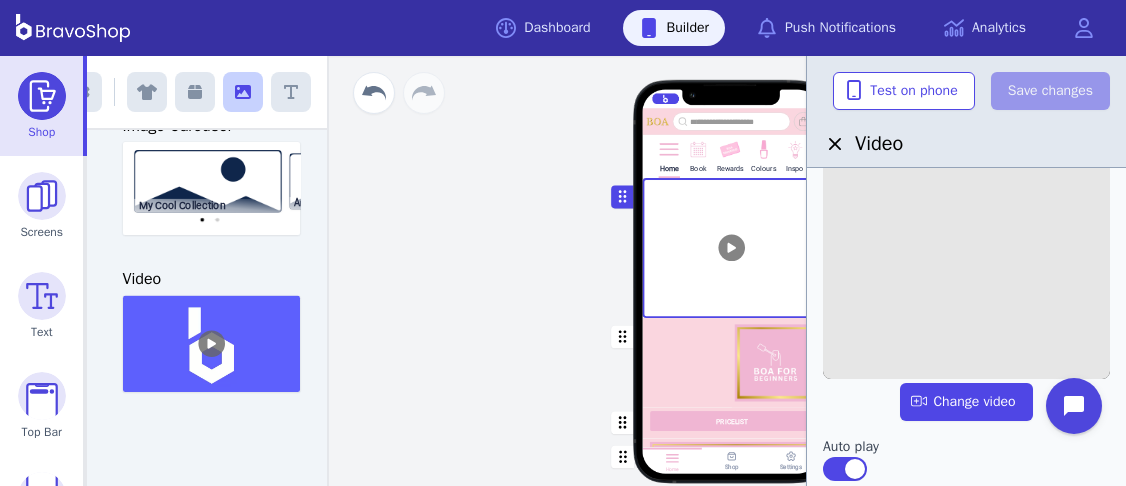 scroll, scrollTop: 0, scrollLeft: 0, axis: both 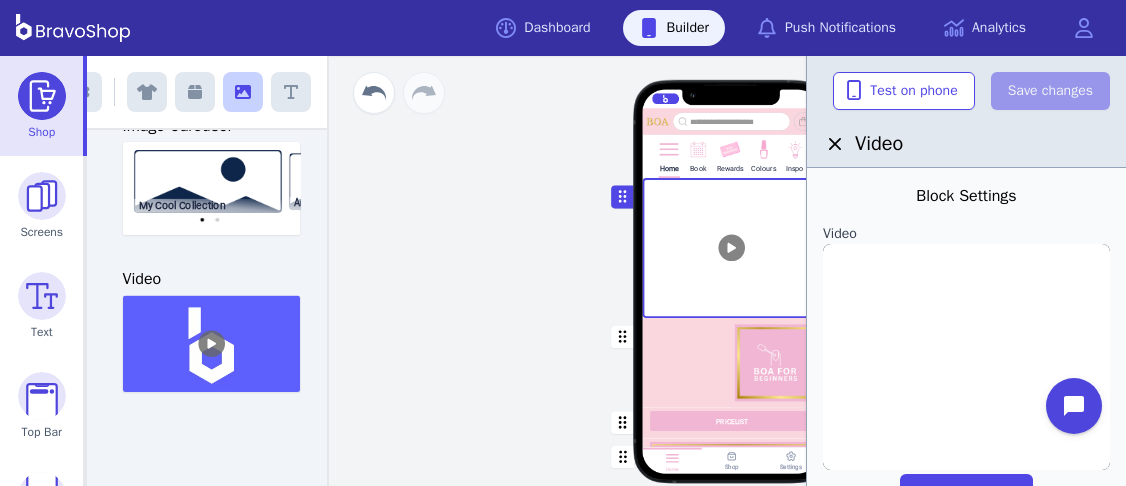 click at bounding box center (732, 248) 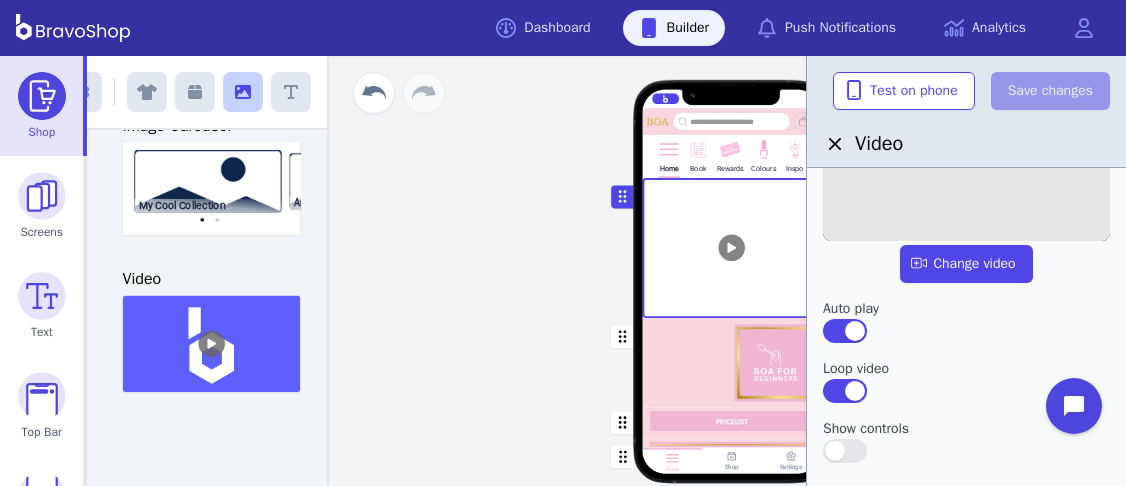 scroll, scrollTop: 227, scrollLeft: 0, axis: vertical 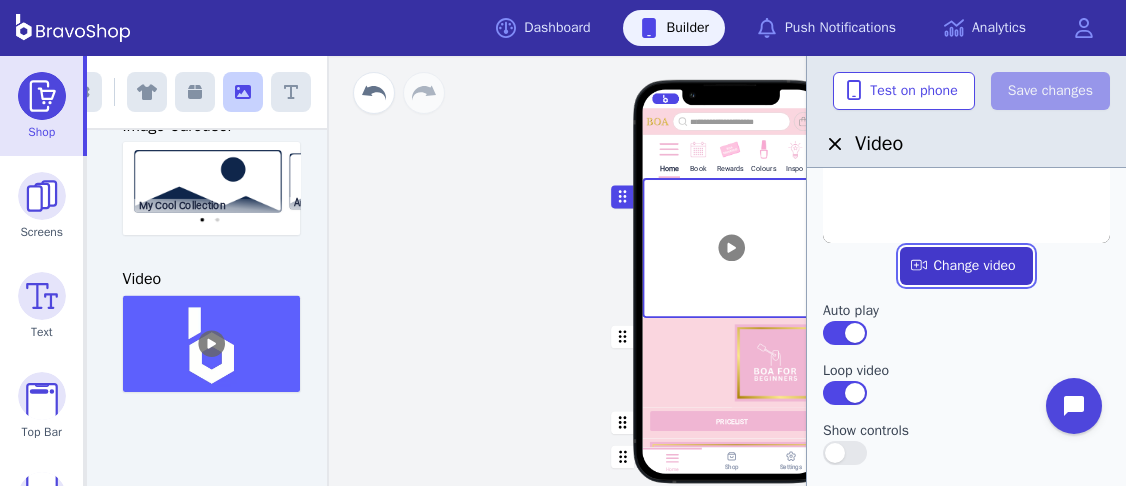 click at bounding box center (966, 266) 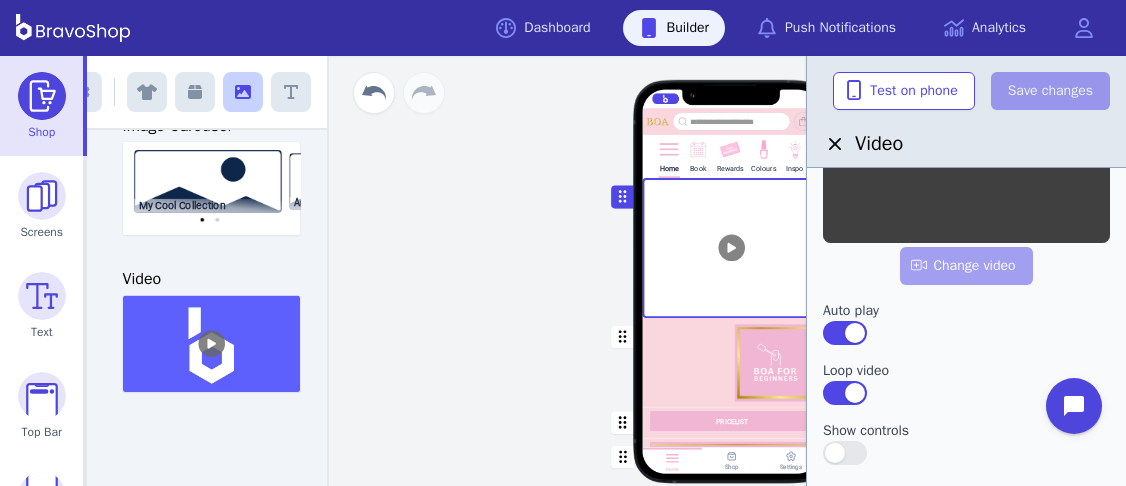 scroll, scrollTop: 52, scrollLeft: 0, axis: vertical 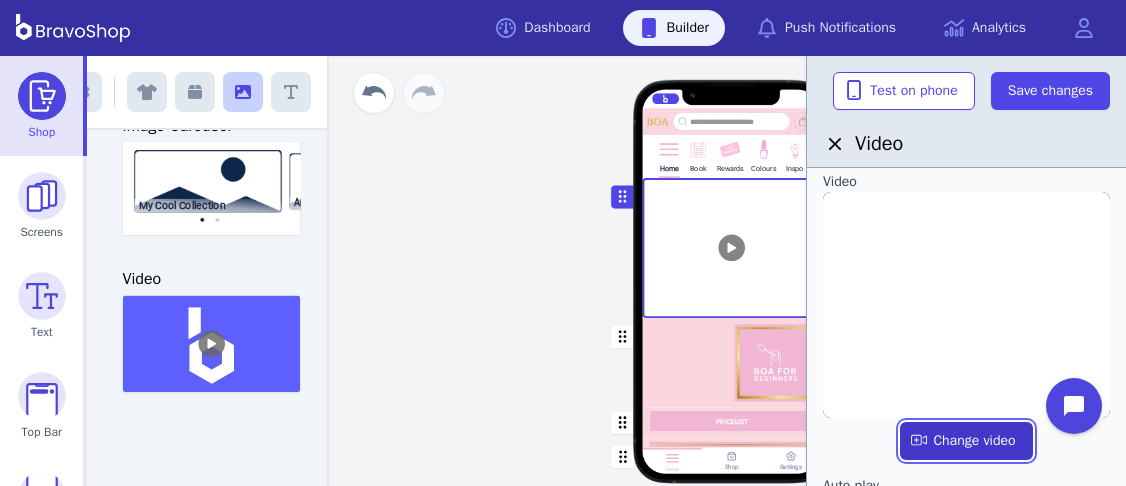 click at bounding box center [966, 441] 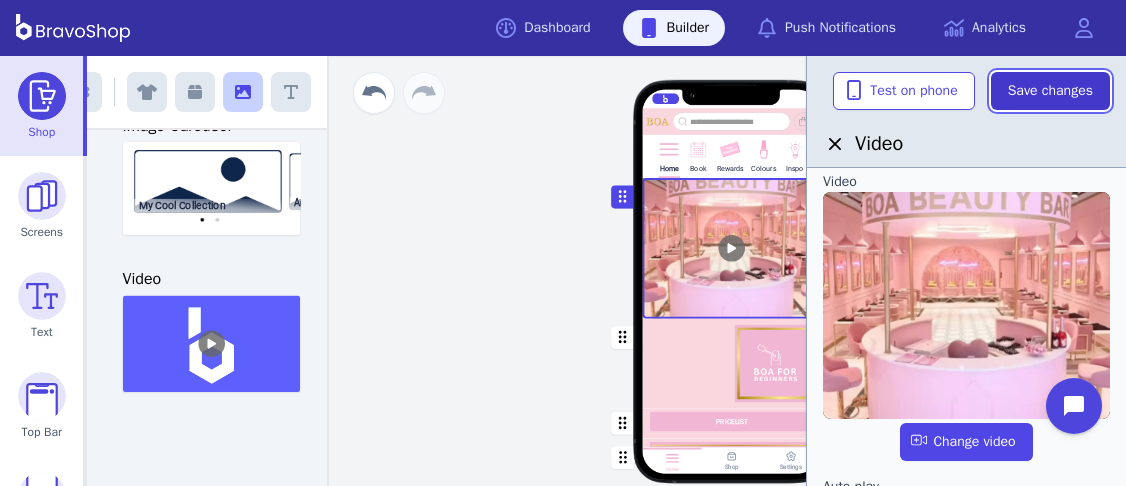 click on "Save changes" at bounding box center (1050, 91) 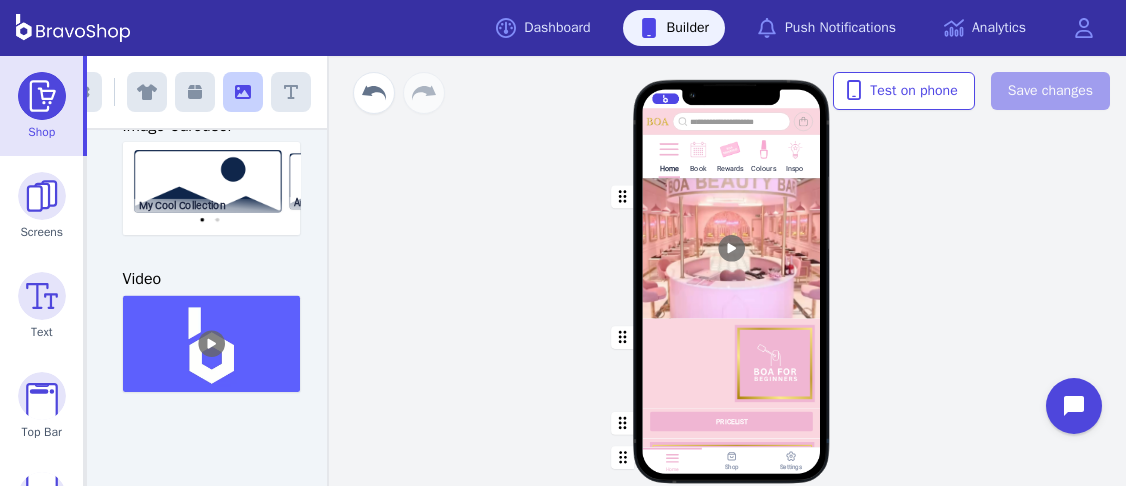 click at bounding box center (732, 248) 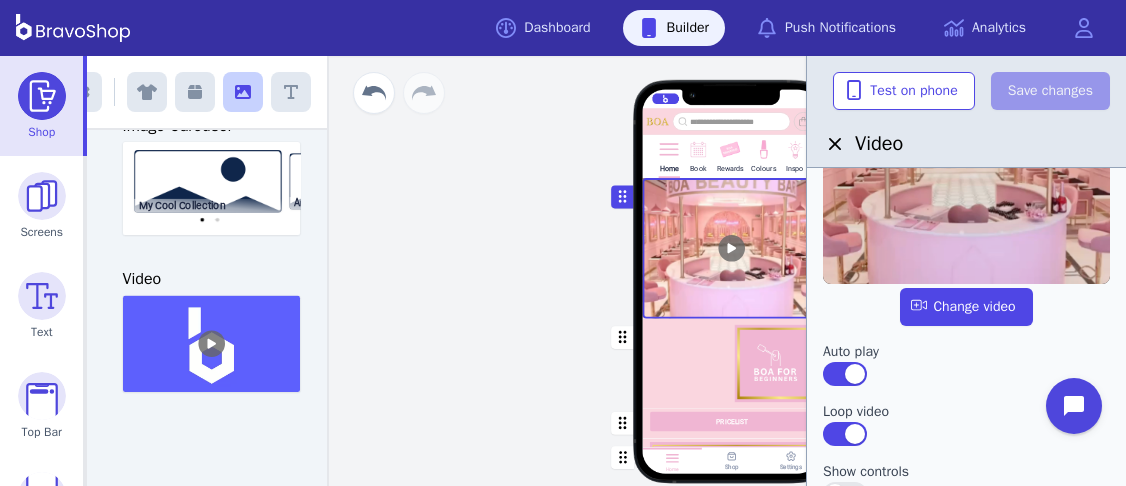 scroll, scrollTop: 188, scrollLeft: 0, axis: vertical 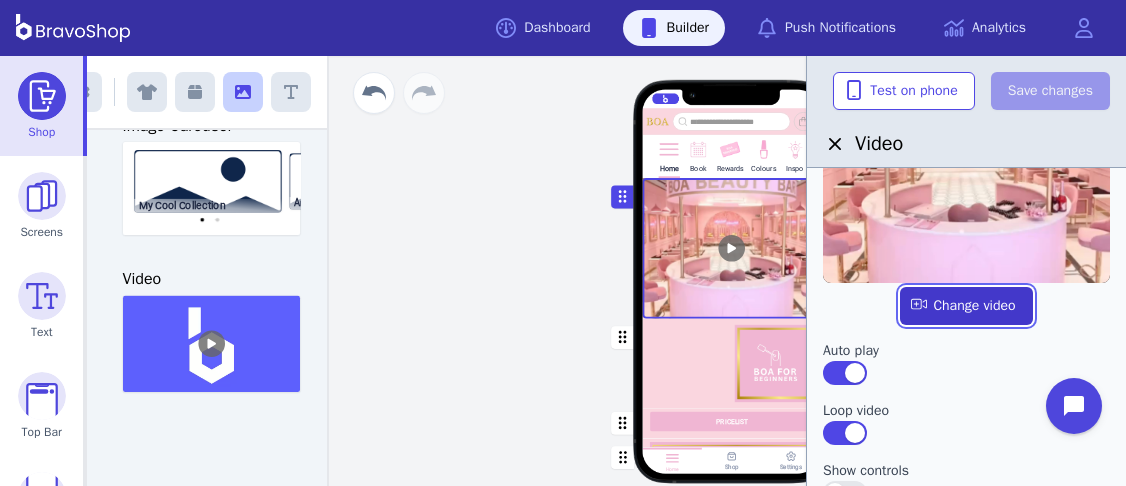 click at bounding box center (966, 306) 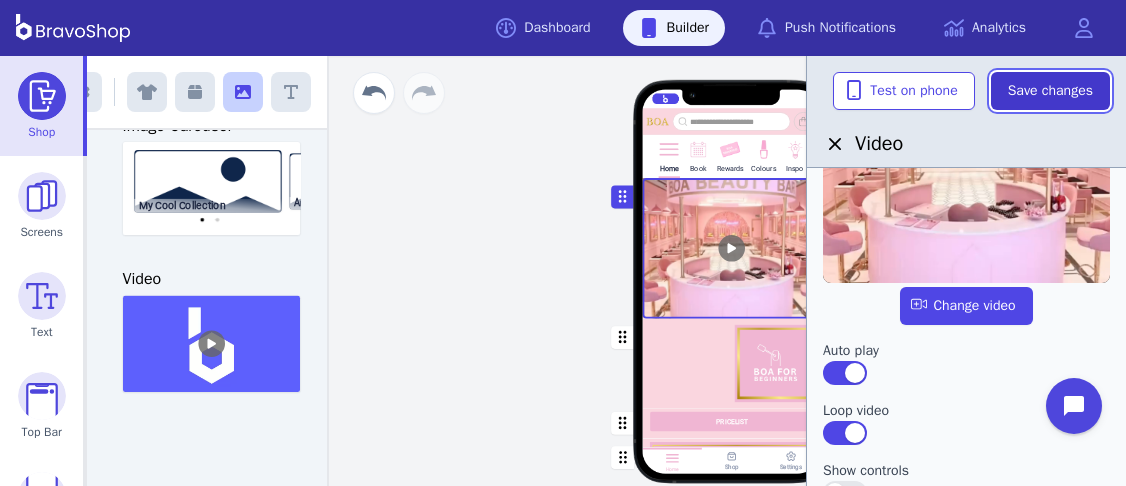 click on "Save changes" at bounding box center (1050, 91) 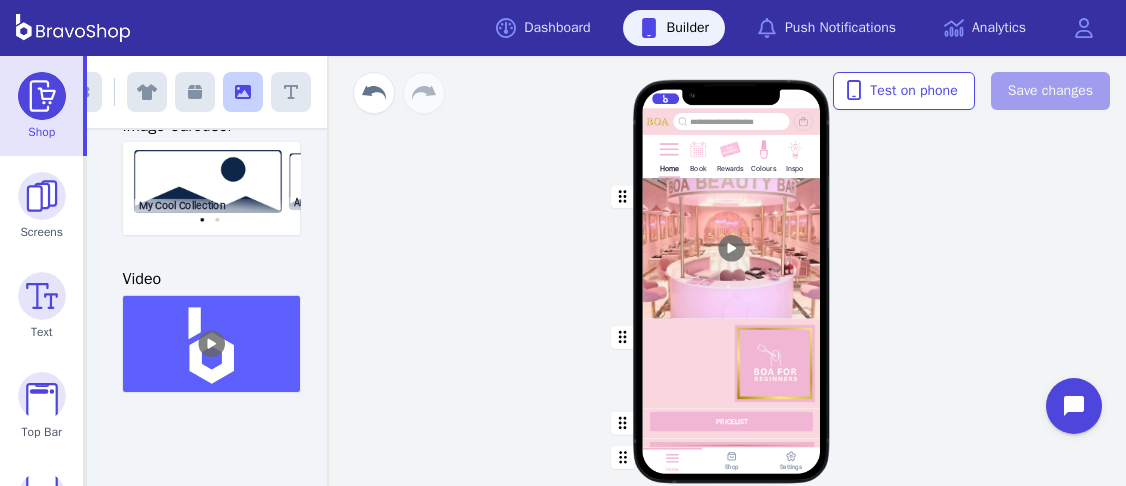 click at bounding box center (732, 363) 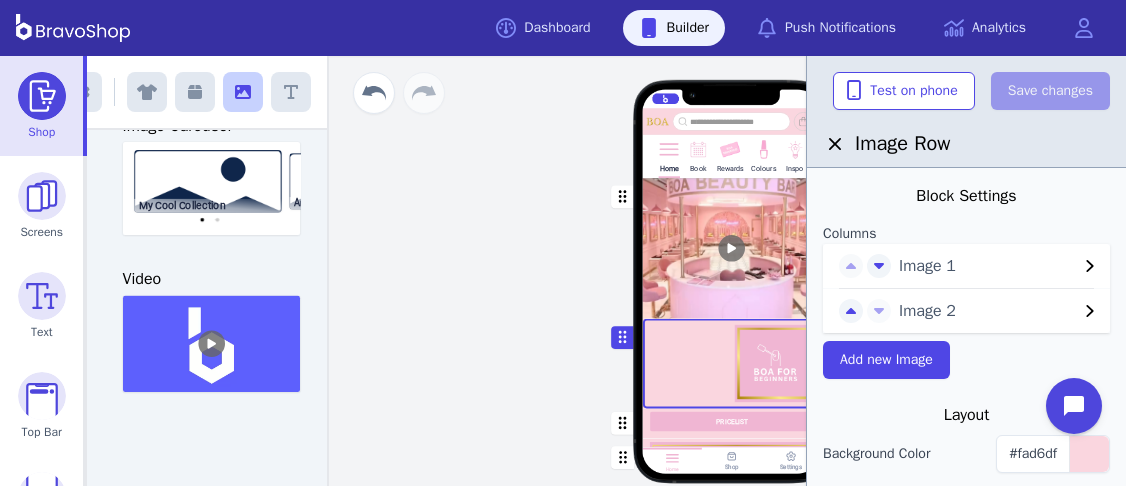 click on "Image 1" at bounding box center [988, 266] 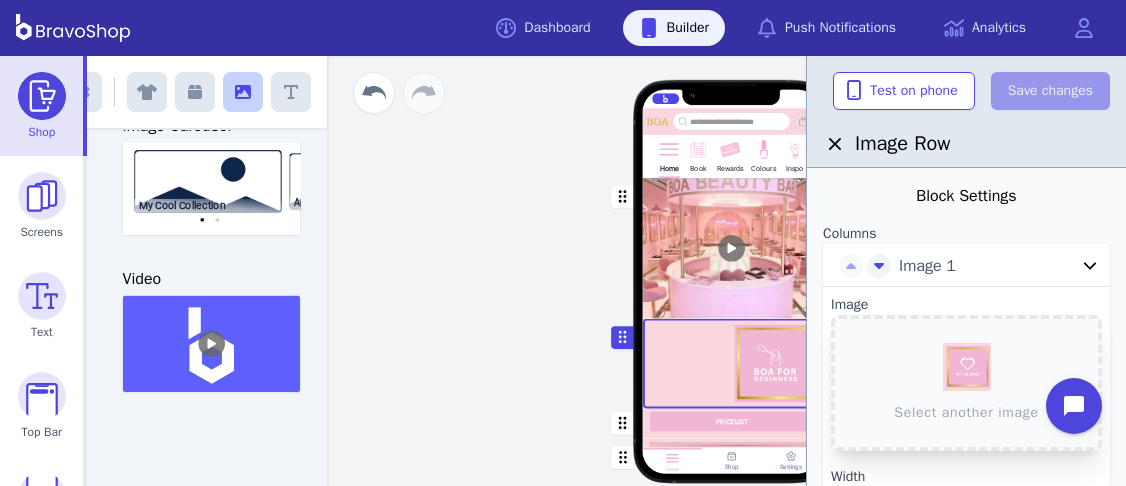 click on "Home Book Rewards Colours Inspo PRICELIST Featured Products Drag a block here to get started Home Shop Settings" at bounding box center [731, 271] 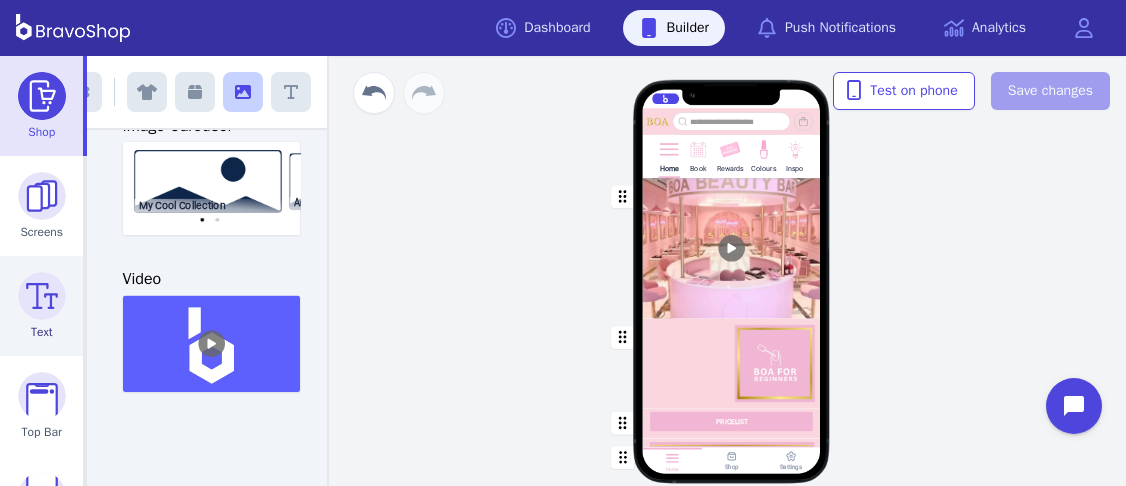 click at bounding box center (42, 296) 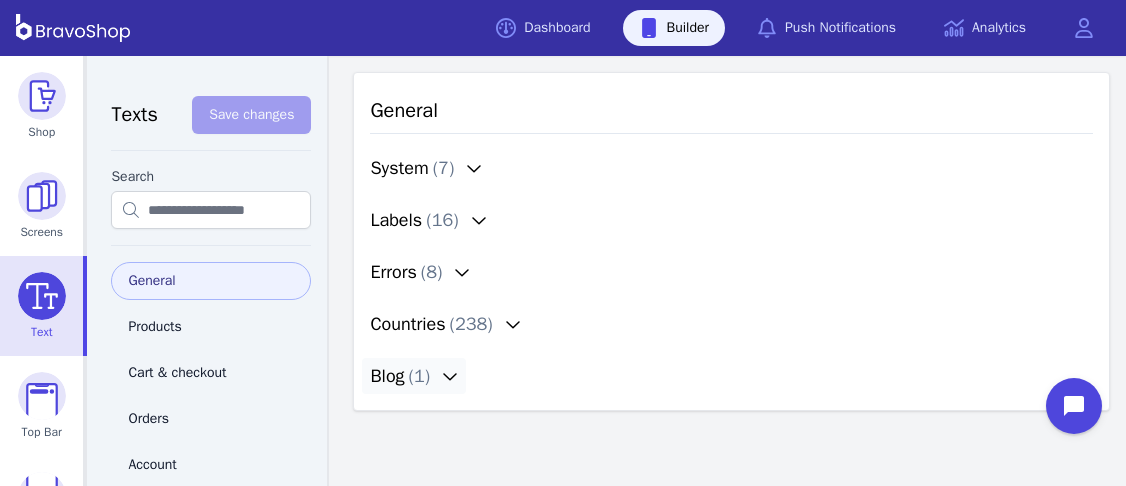 click 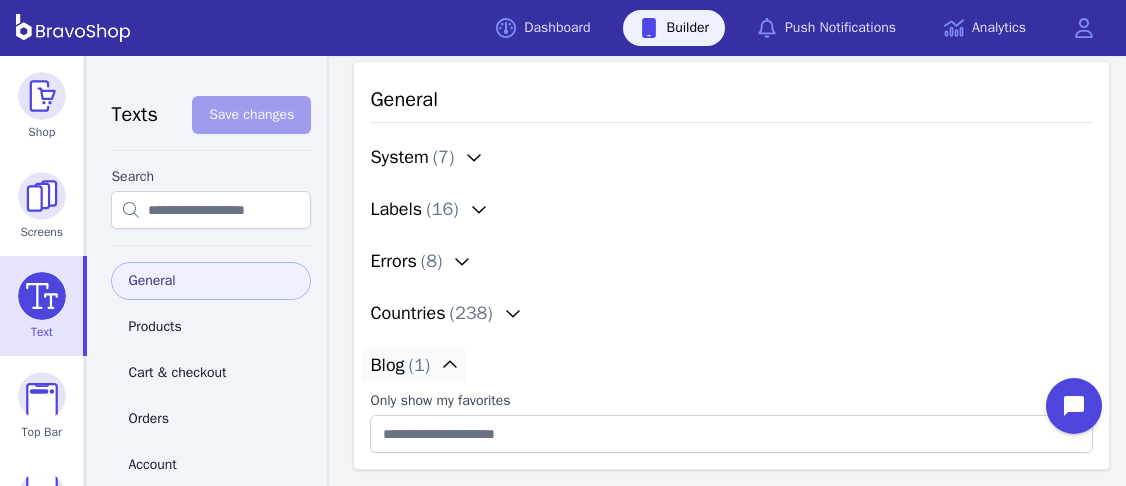scroll, scrollTop: 0, scrollLeft: 0, axis: both 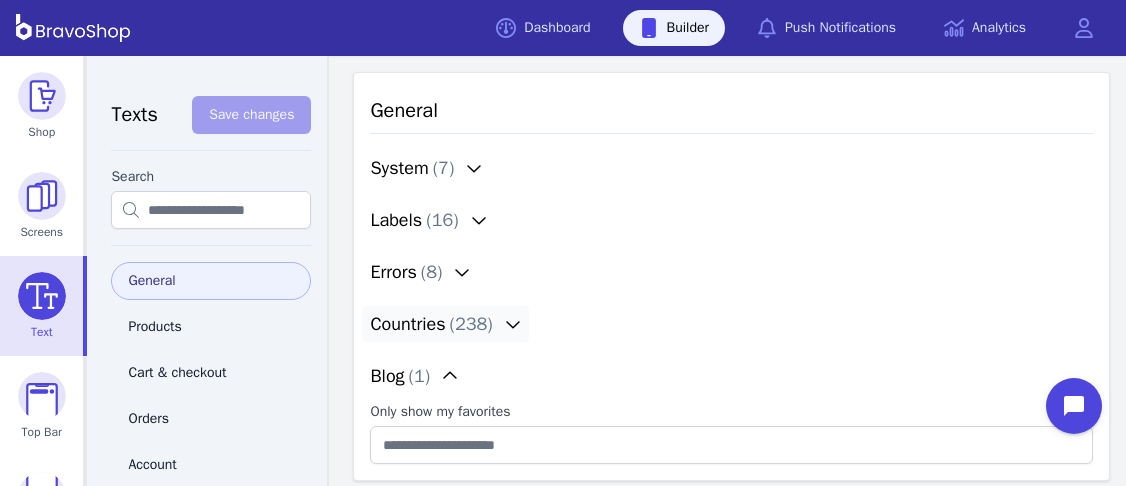 click 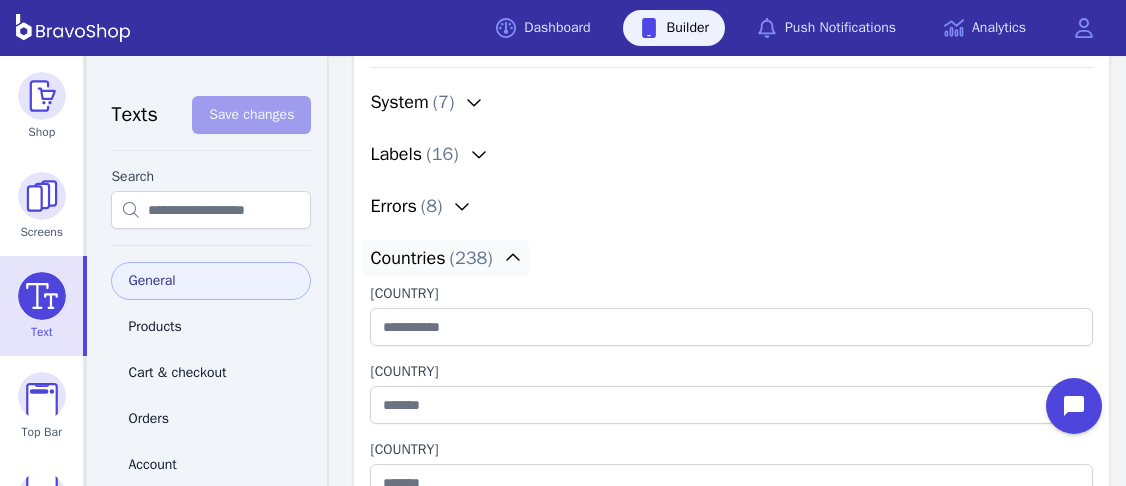 scroll, scrollTop: 0, scrollLeft: 0, axis: both 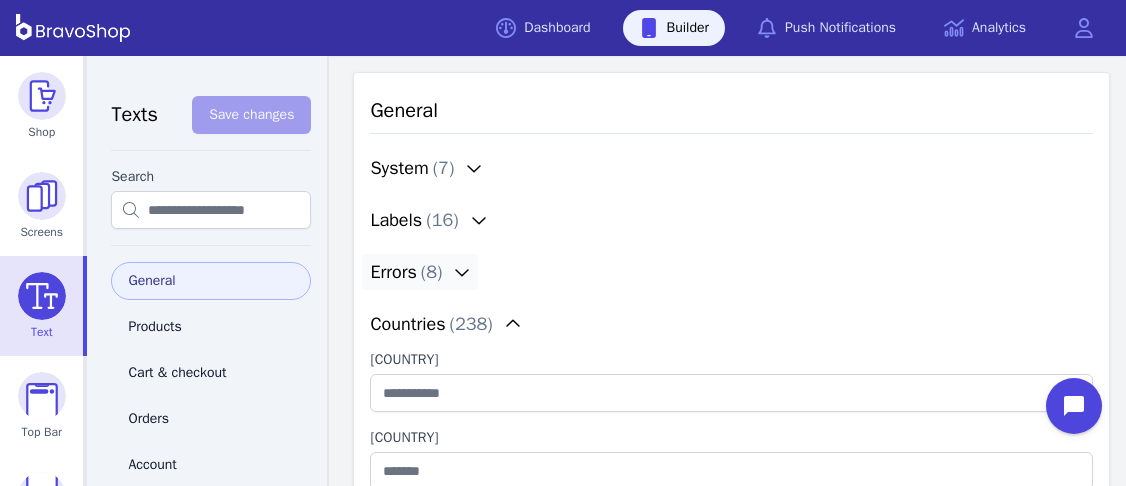 click 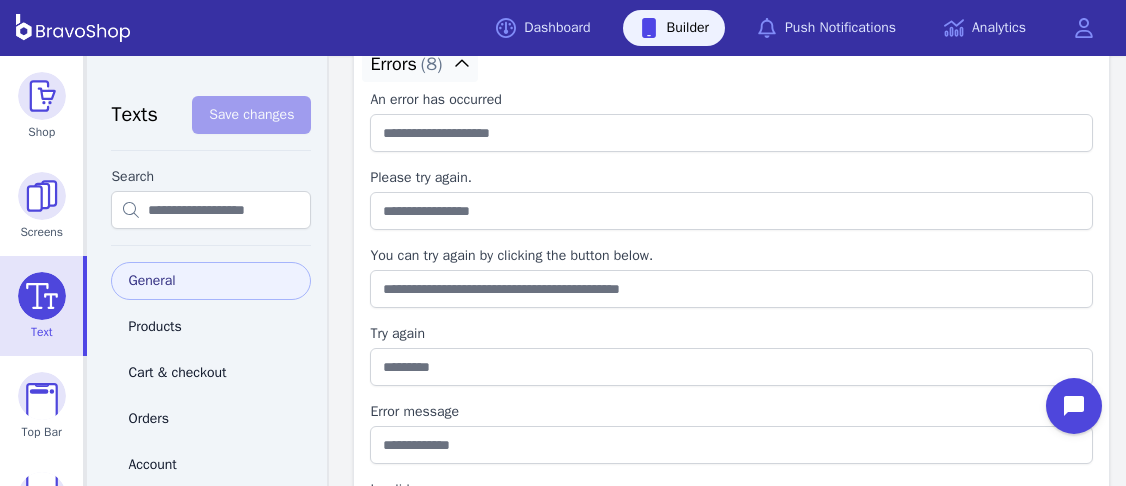 scroll, scrollTop: 0, scrollLeft: 0, axis: both 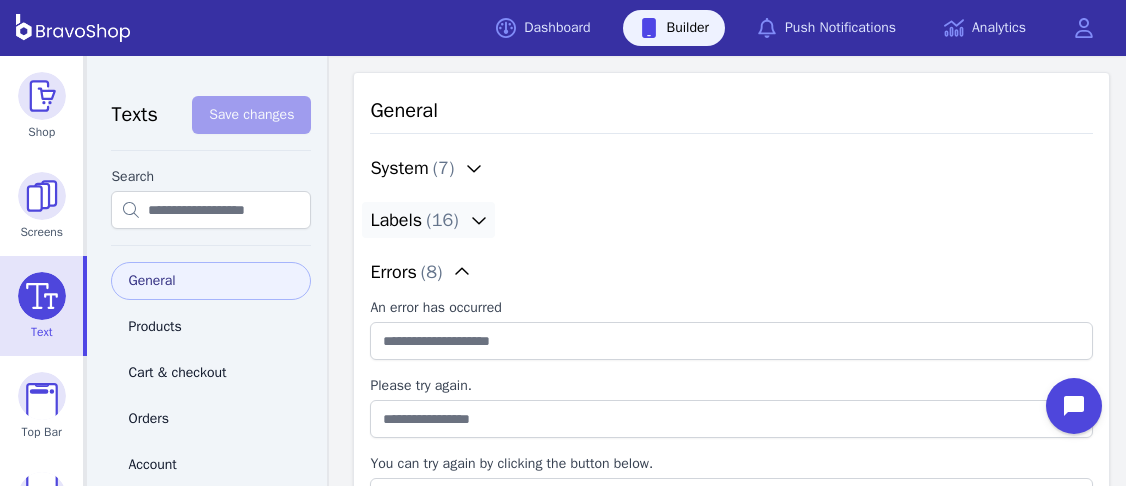 click 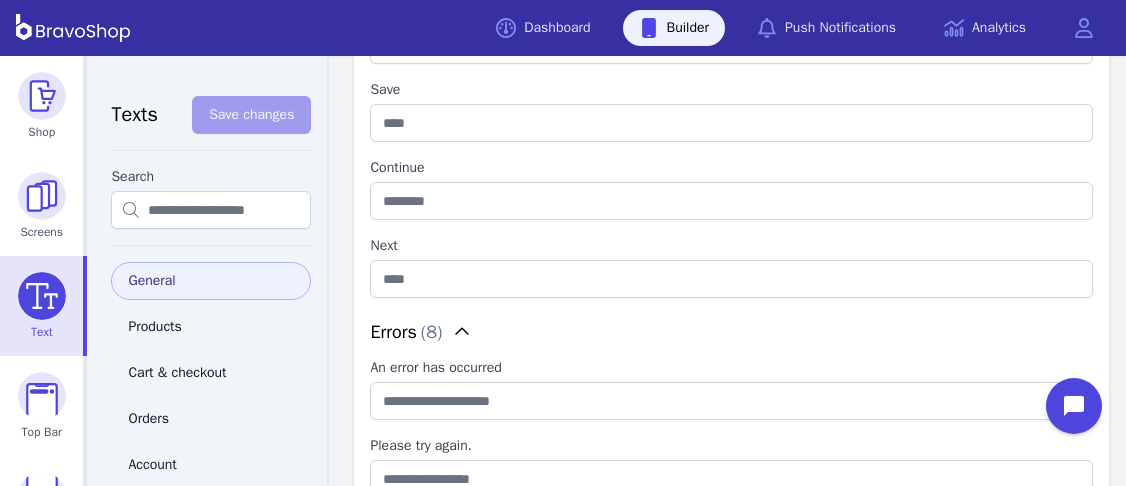 scroll, scrollTop: 0, scrollLeft: 0, axis: both 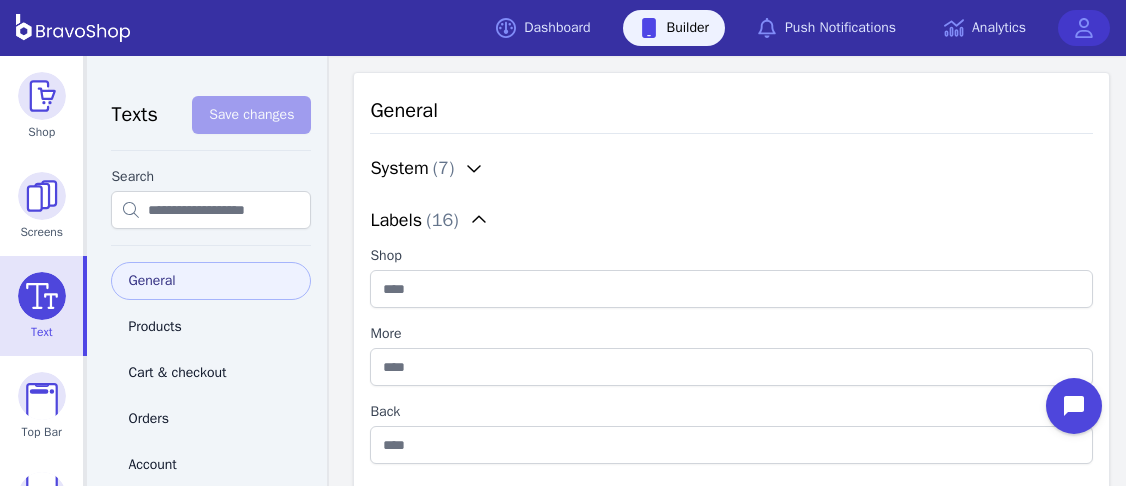 click 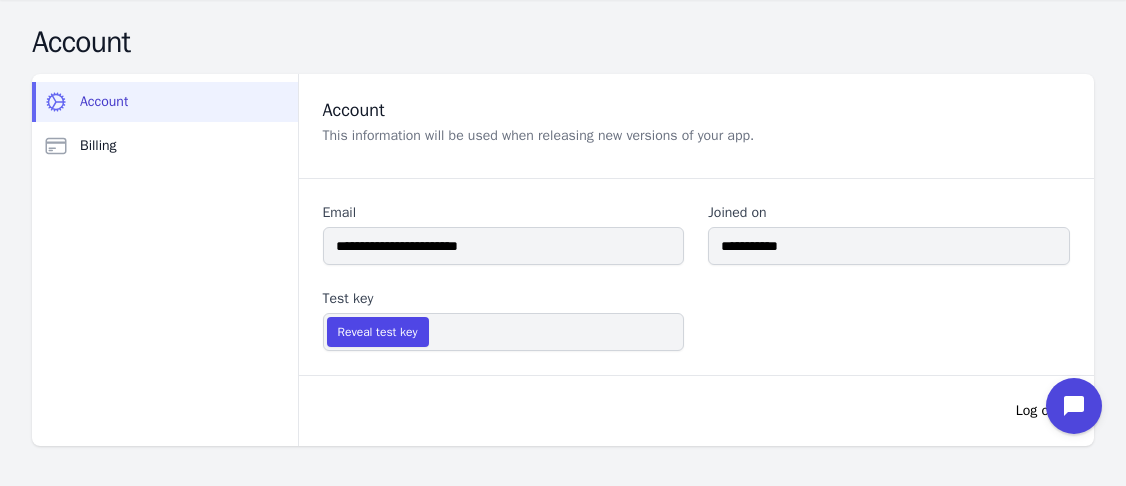 scroll, scrollTop: 0, scrollLeft: 0, axis: both 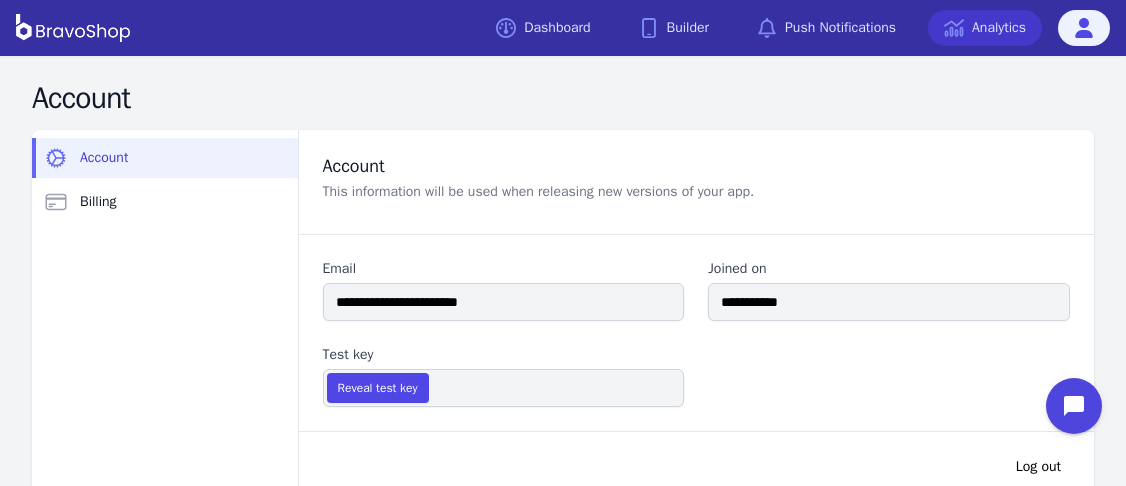 click on "Analytics" at bounding box center (985, 28) 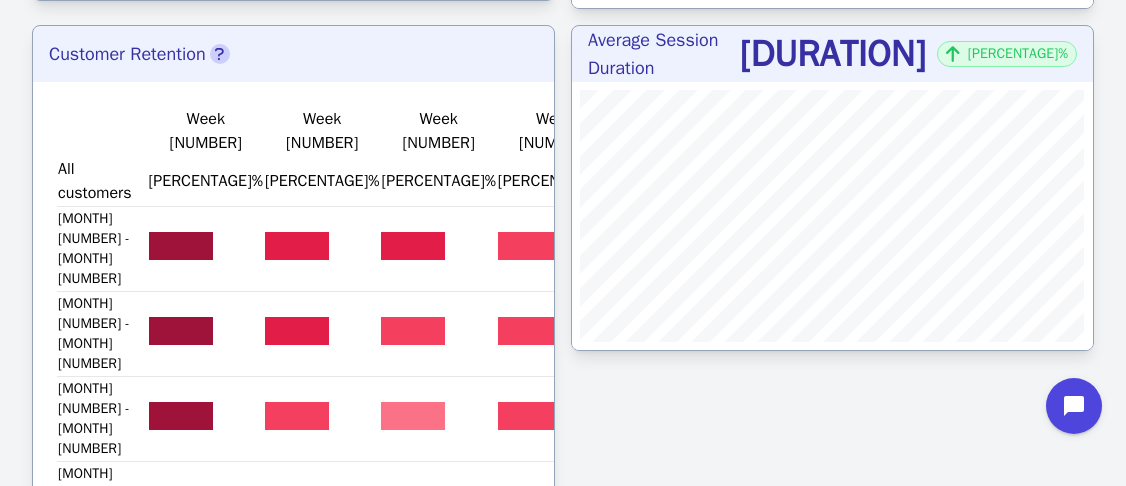 scroll, scrollTop: 0, scrollLeft: 0, axis: both 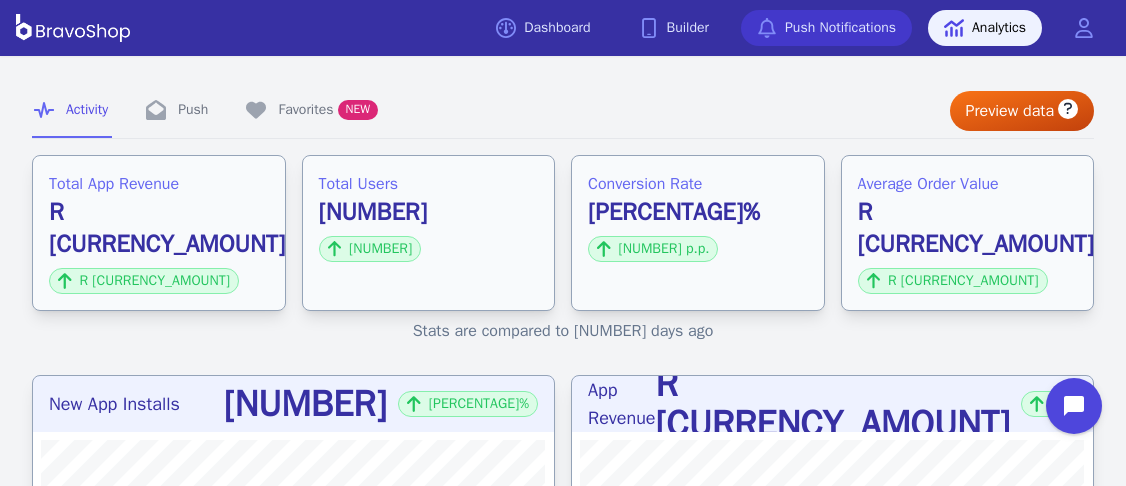 click on "Push Notifications" at bounding box center (826, 28) 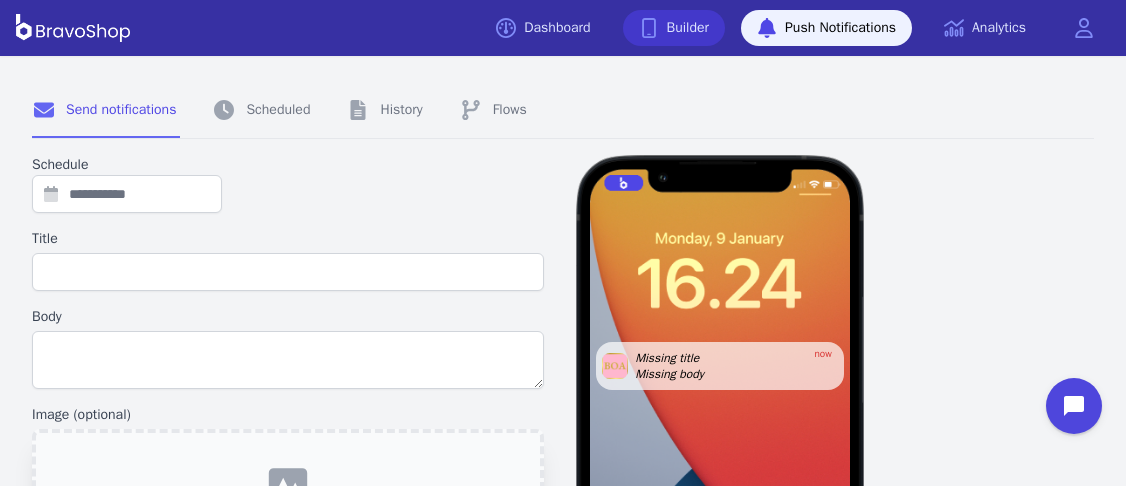 click on "Builder" at bounding box center [674, 28] 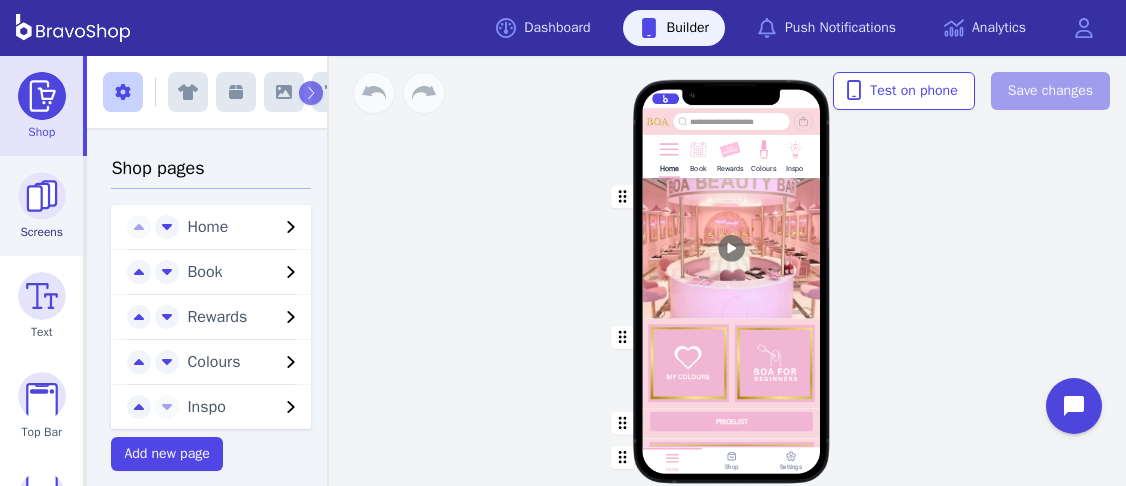 click at bounding box center [42, 196] 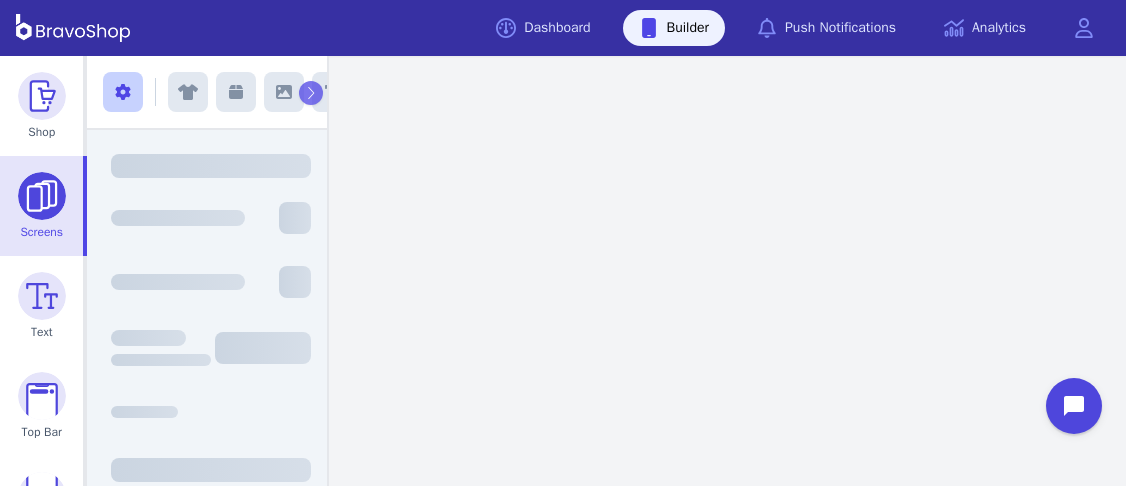 scroll, scrollTop: 270, scrollLeft: 0, axis: vertical 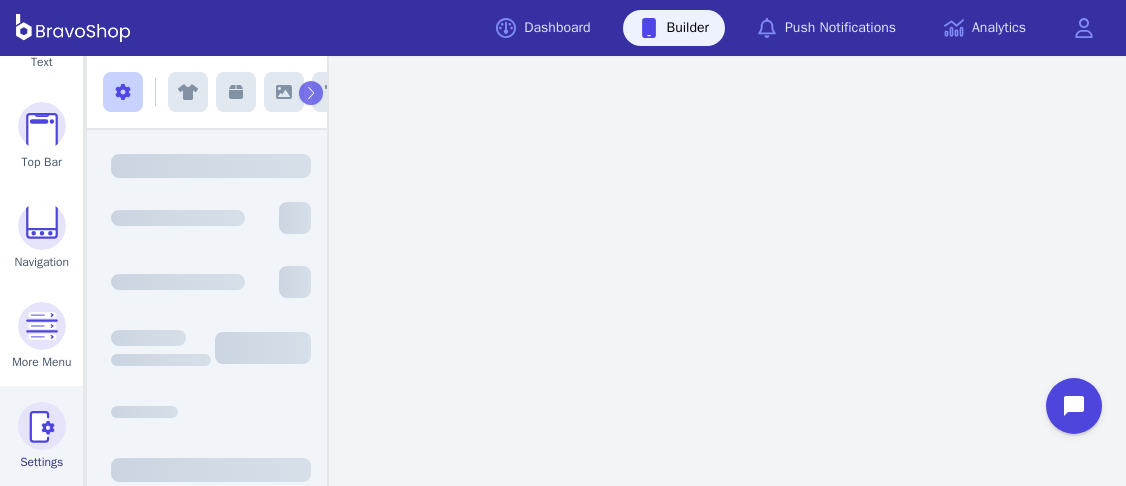 click at bounding box center (42, 426) 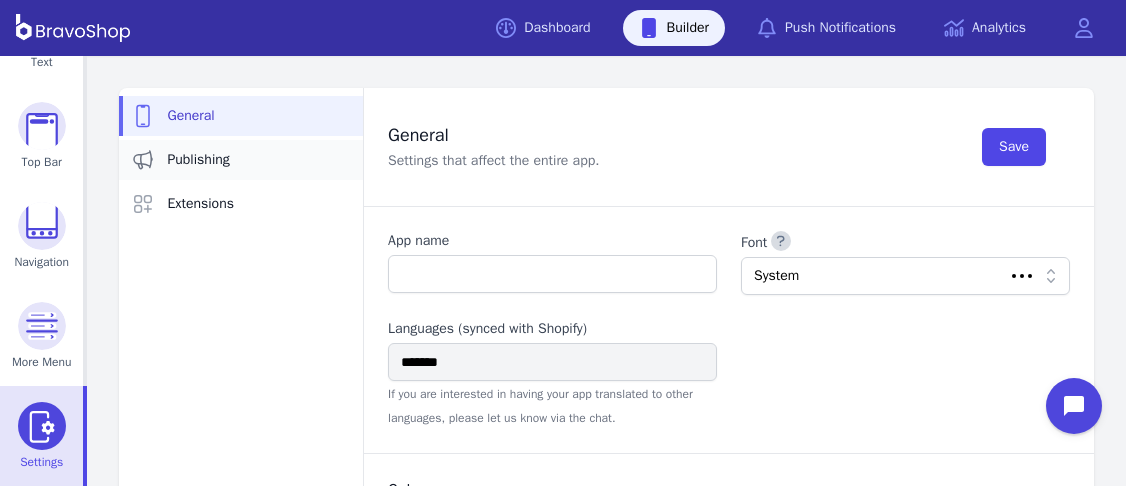 type on "**********" 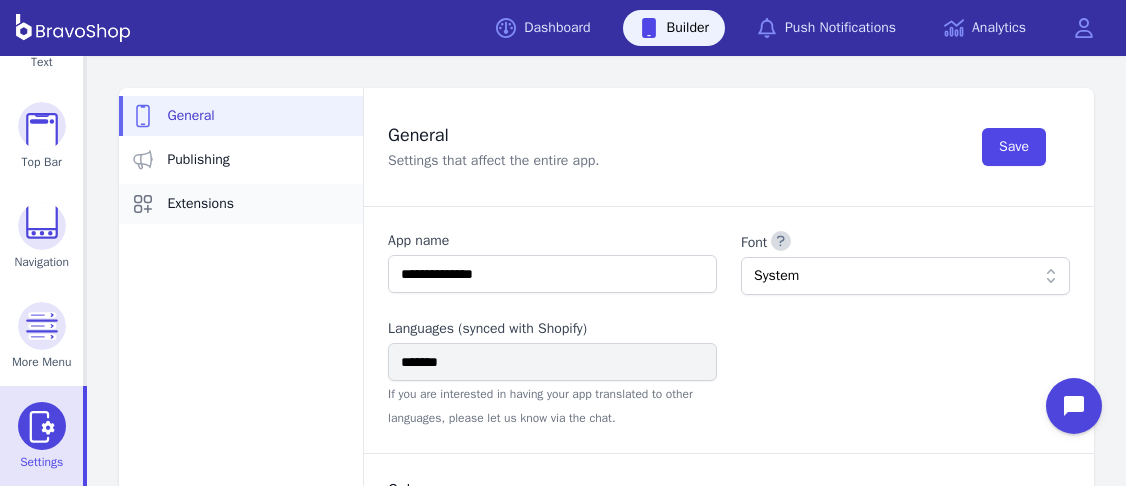 click on "Extensions" at bounding box center (200, 204) 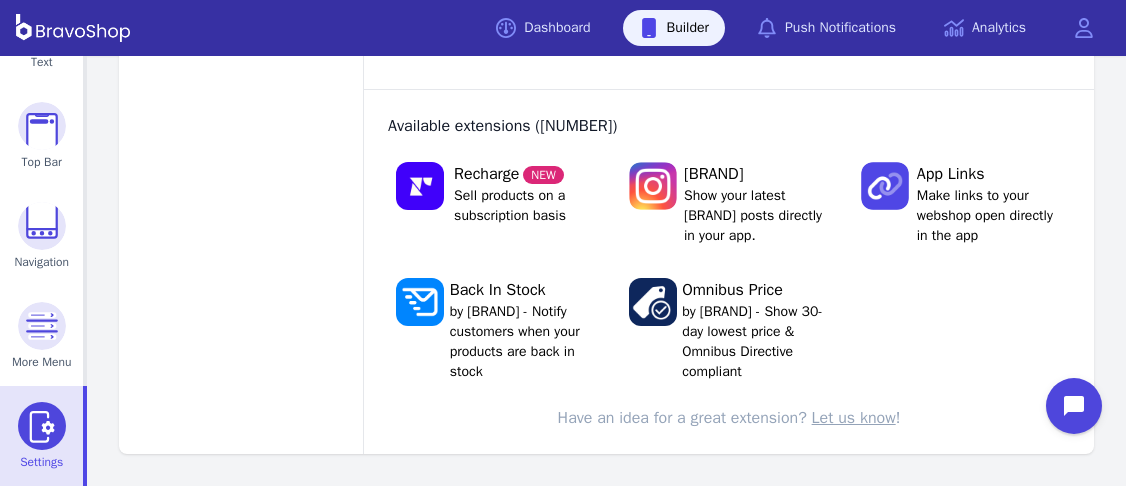 scroll, scrollTop: 129, scrollLeft: 0, axis: vertical 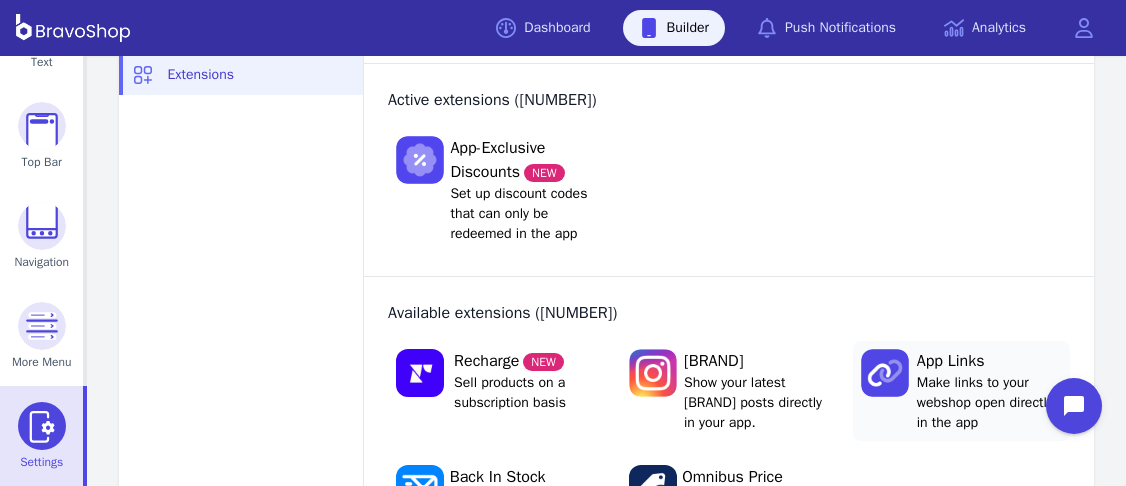 click on "App Links" at bounding box center (989, 361) 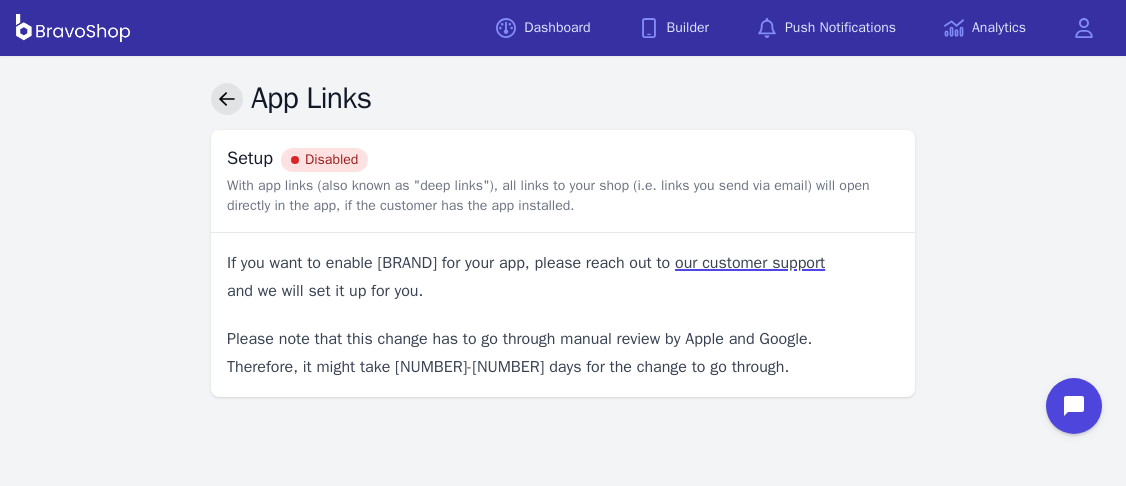 click at bounding box center (227, 99) 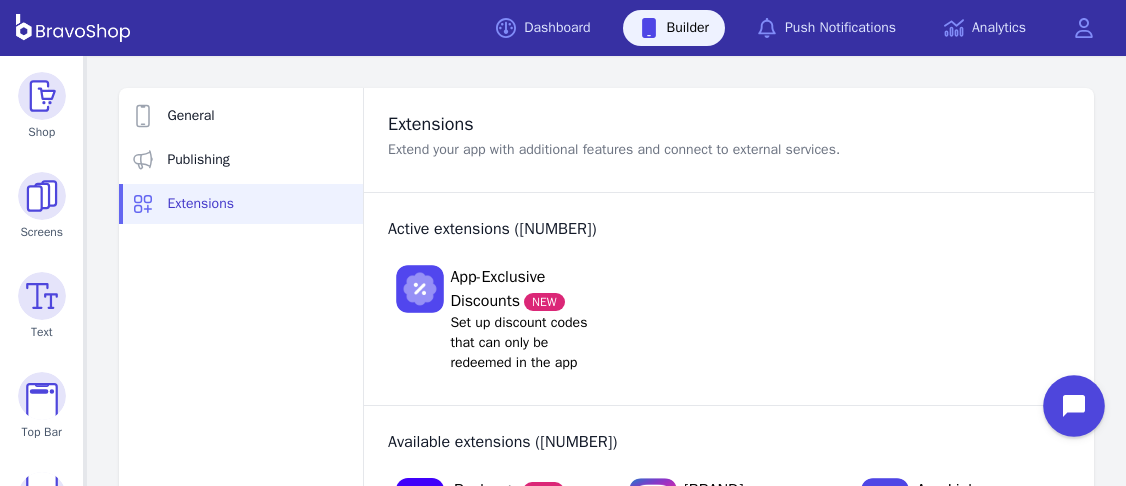click 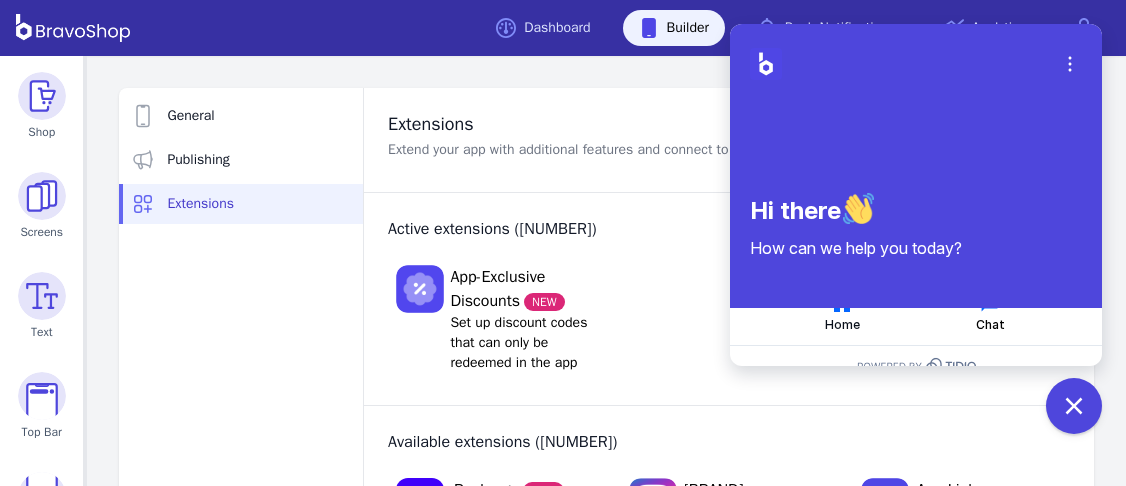 click on "Chat" at bounding box center [990, 312] 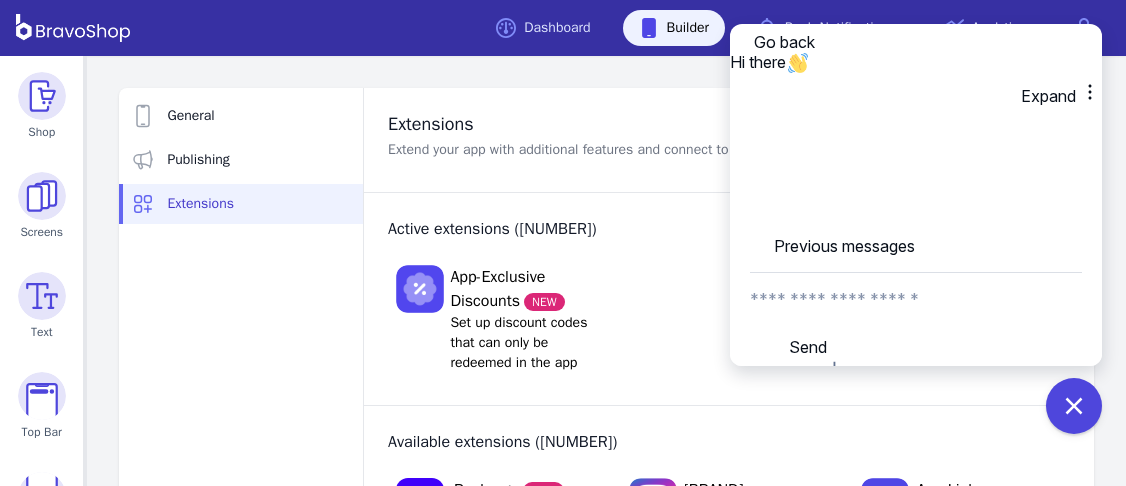 click at bounding box center [916, 299] 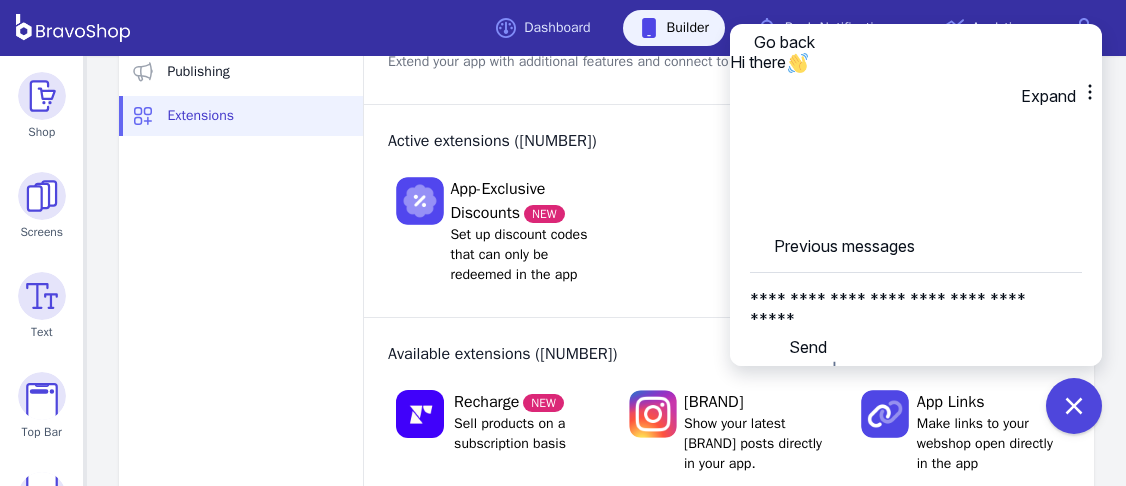 scroll, scrollTop: 89, scrollLeft: 0, axis: vertical 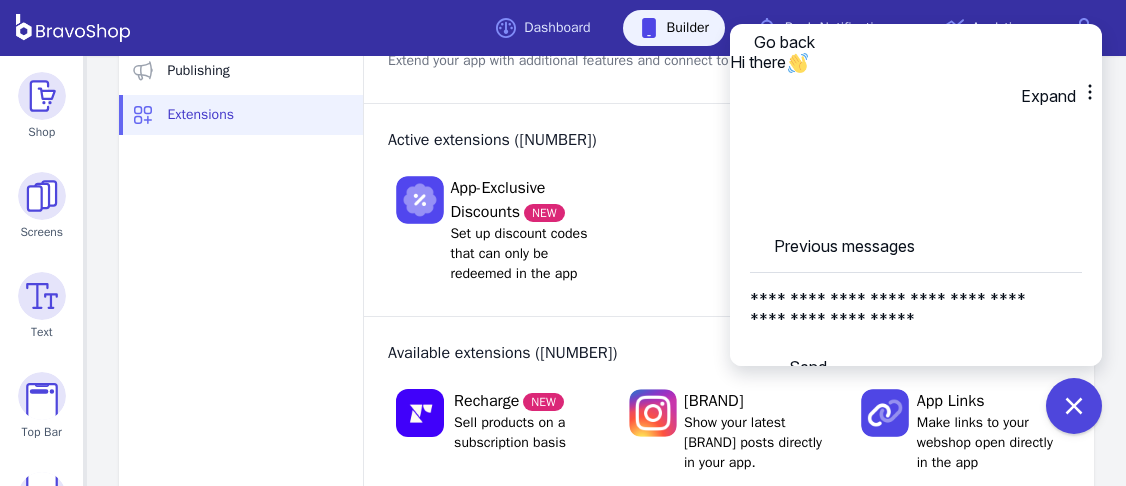 type on "**********" 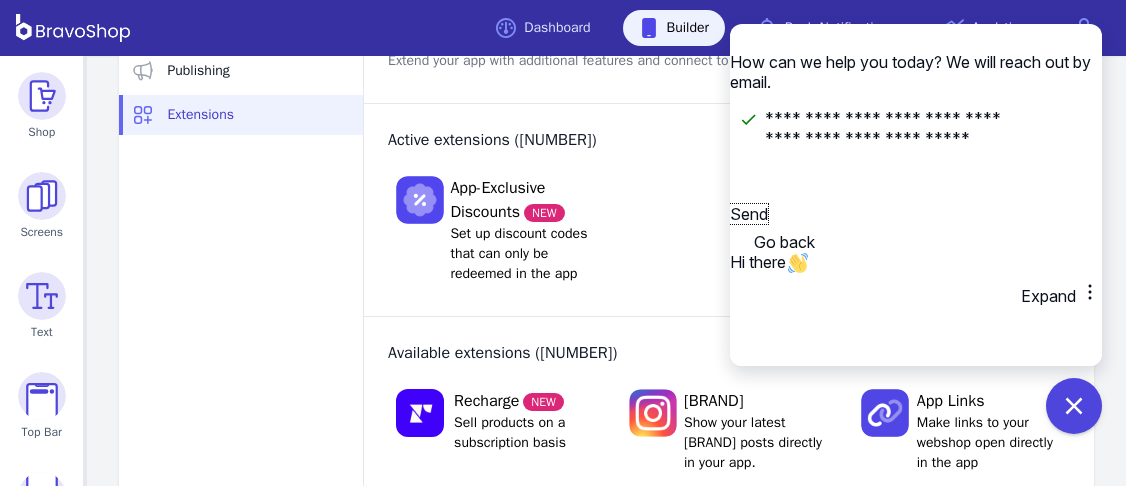 click on "Send" at bounding box center [749, 214] 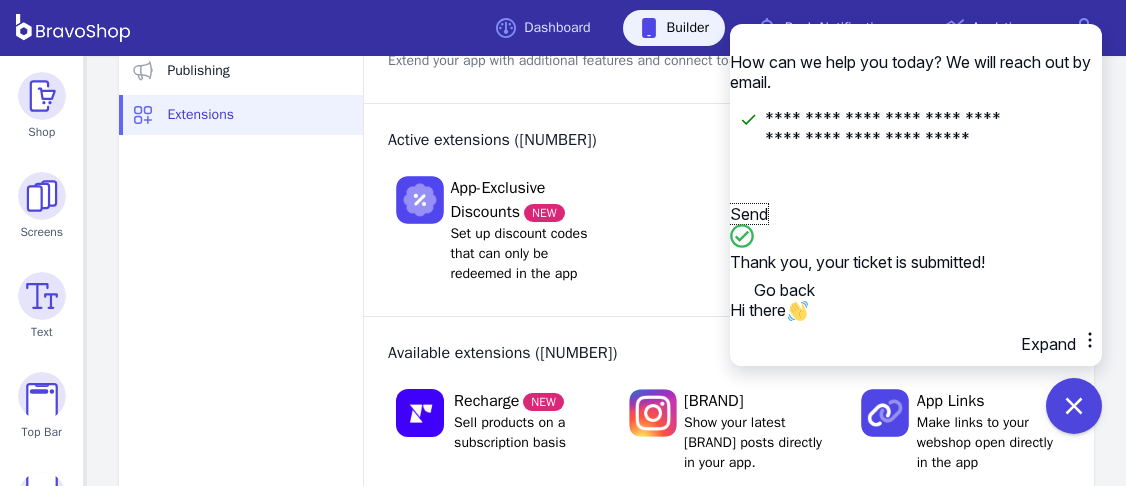 click 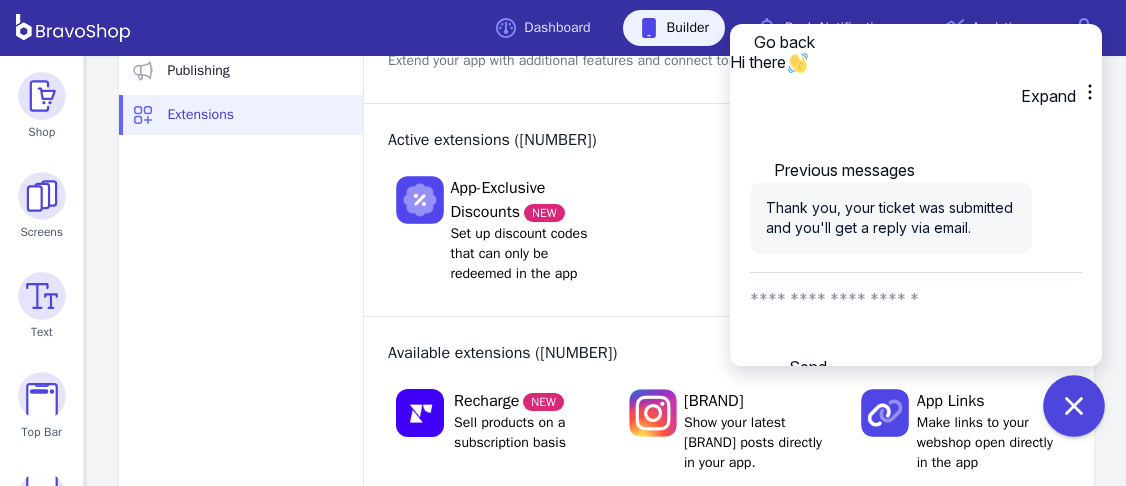 click at bounding box center (1074, 406) 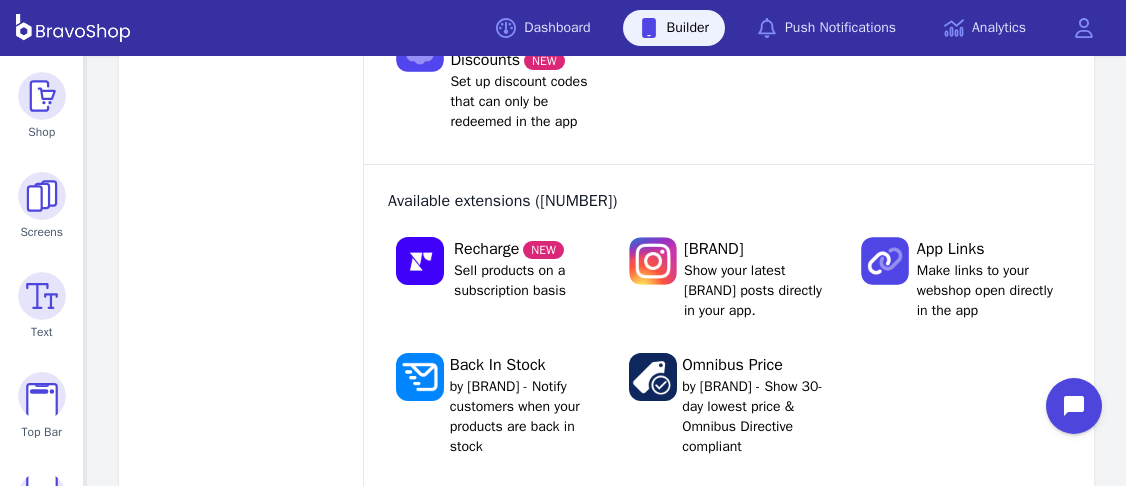 scroll, scrollTop: 243, scrollLeft: 0, axis: vertical 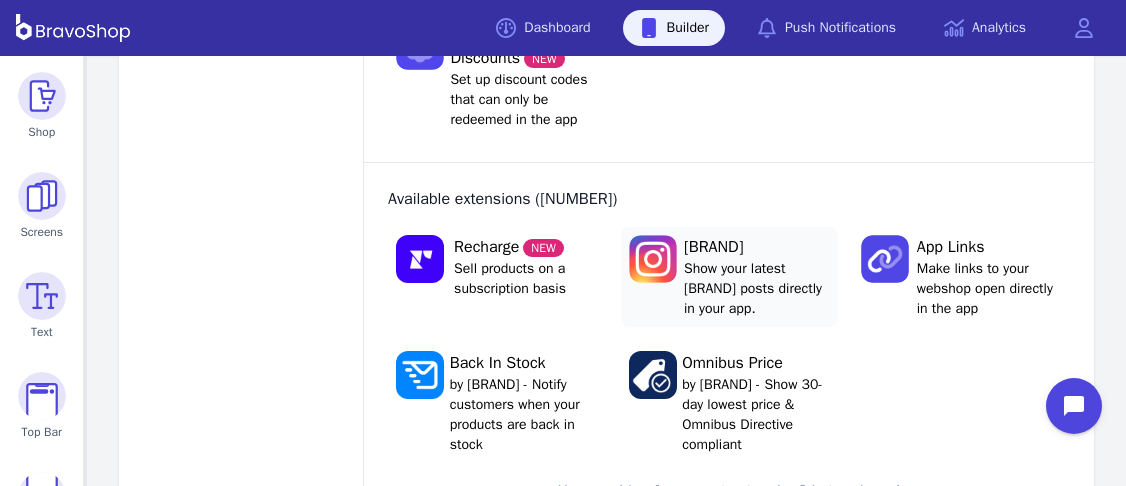 click on "Show your latest [BRAND] posts directly in your app." at bounding box center (756, 289) 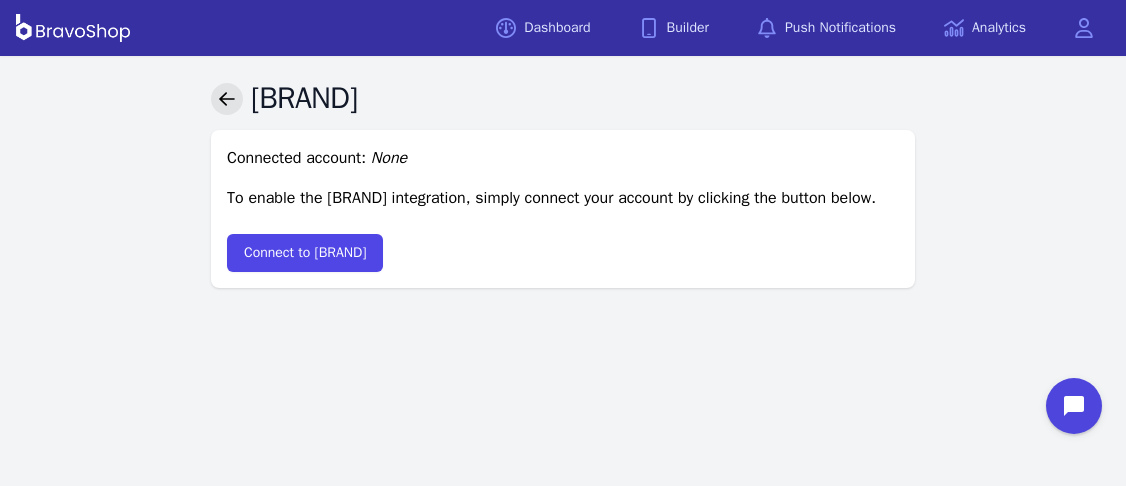 click 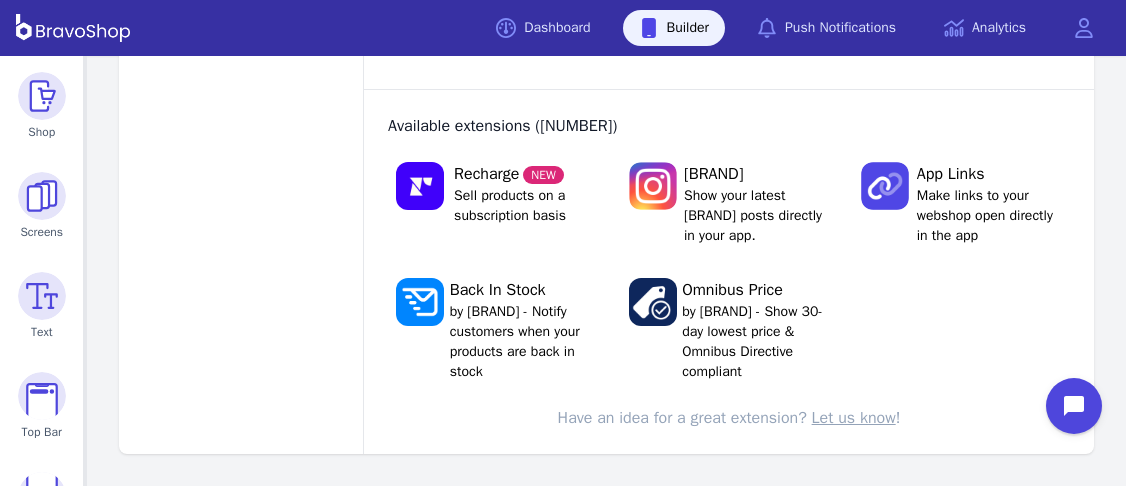 scroll, scrollTop: 0, scrollLeft: 0, axis: both 